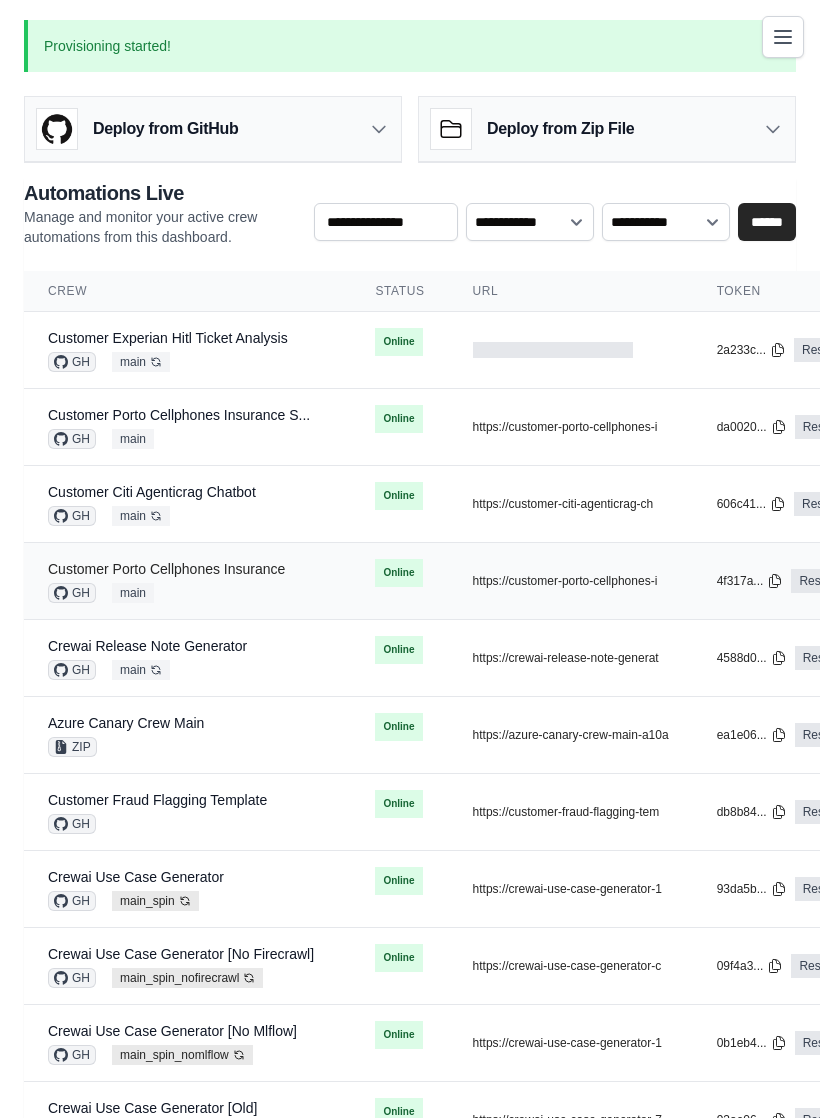 scroll, scrollTop: 0, scrollLeft: 0, axis: both 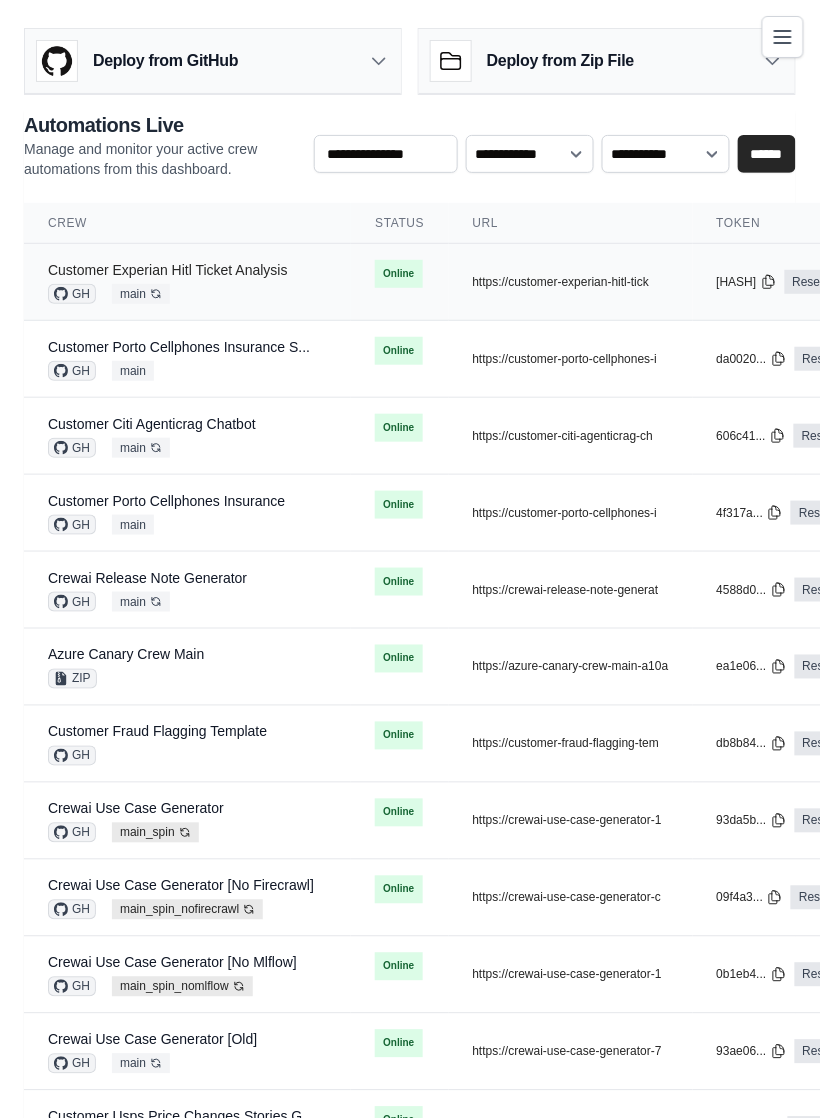 click on "Customer Experian Hitl Ticket Analysis" at bounding box center (168, 270) 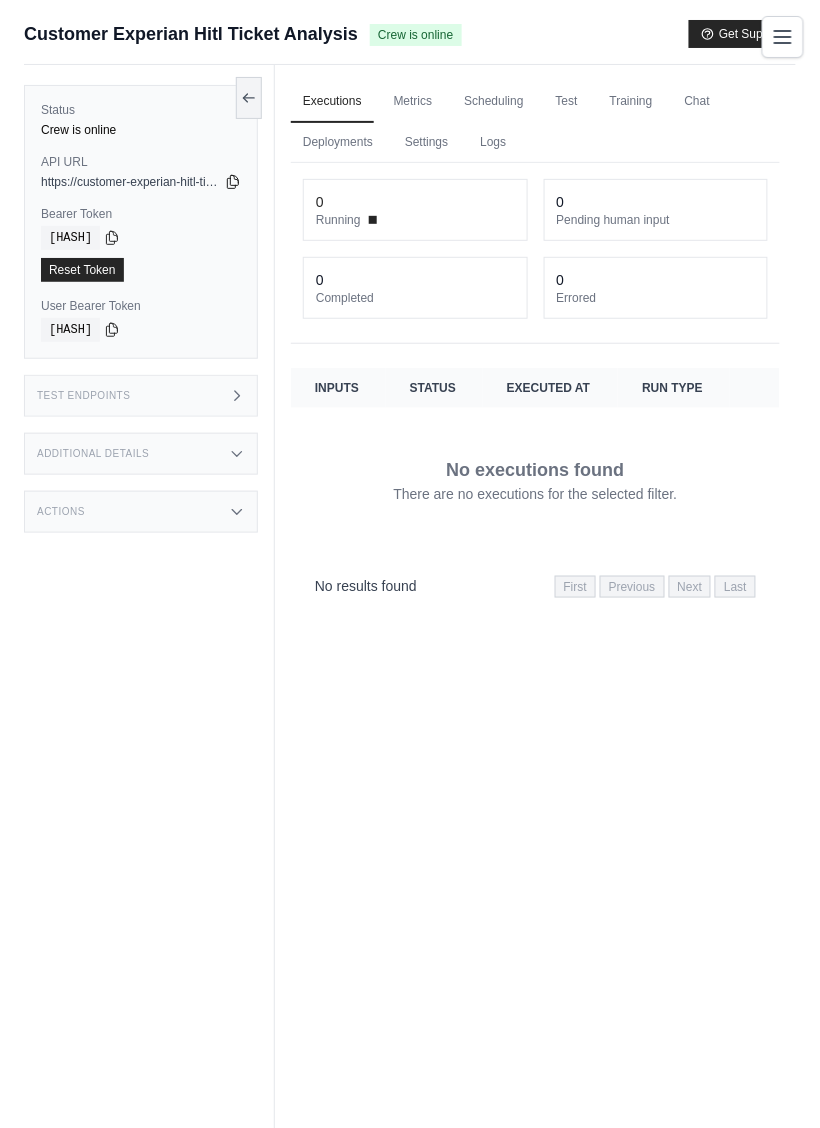 click 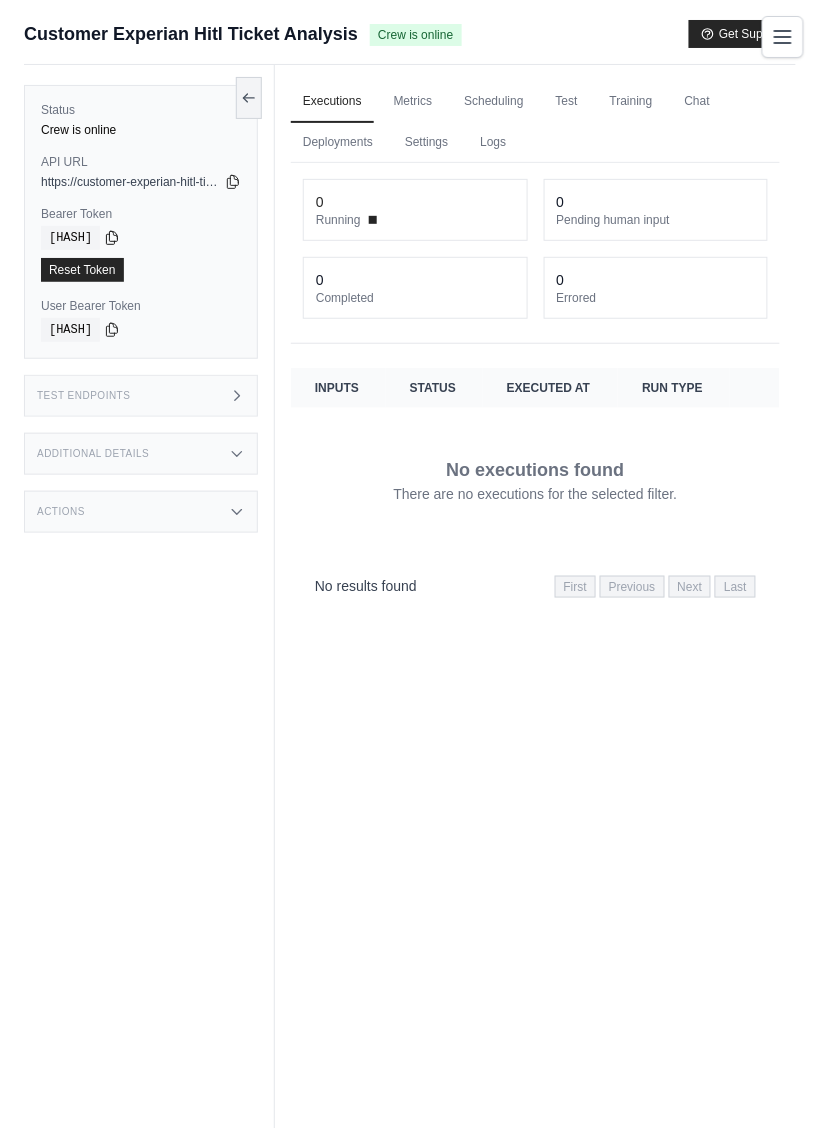 click 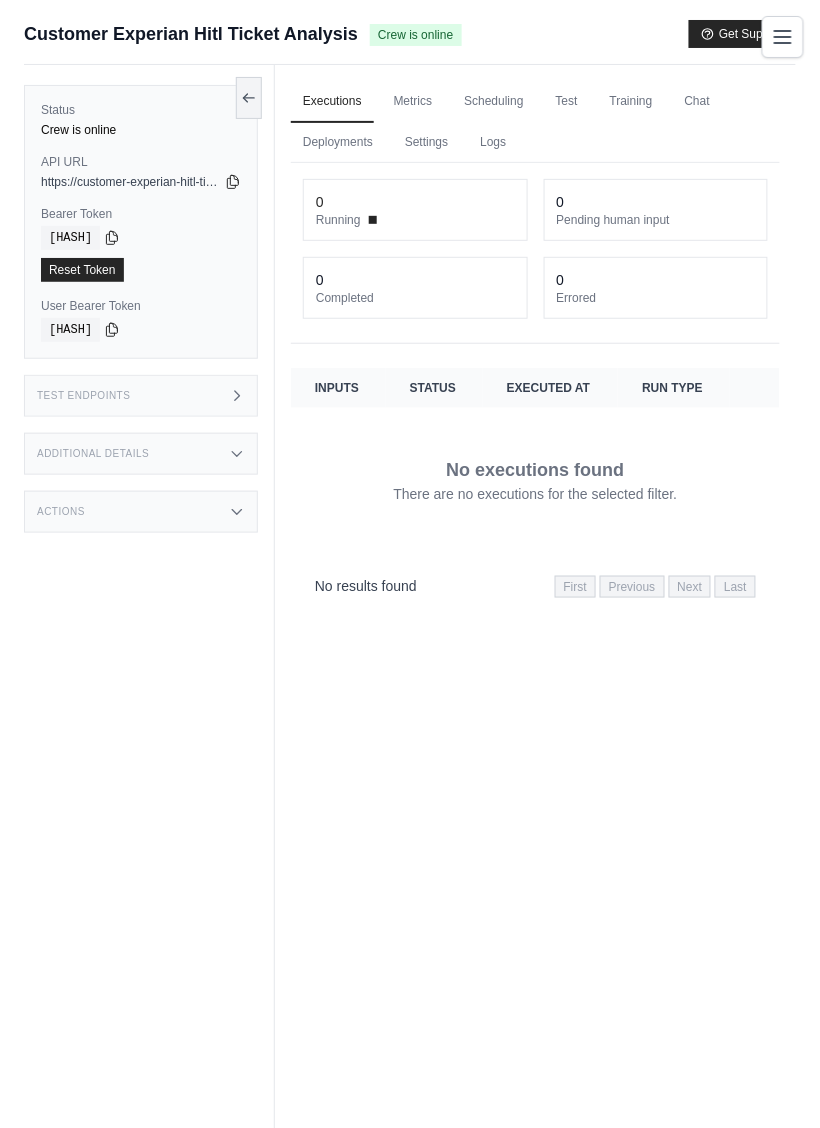 type 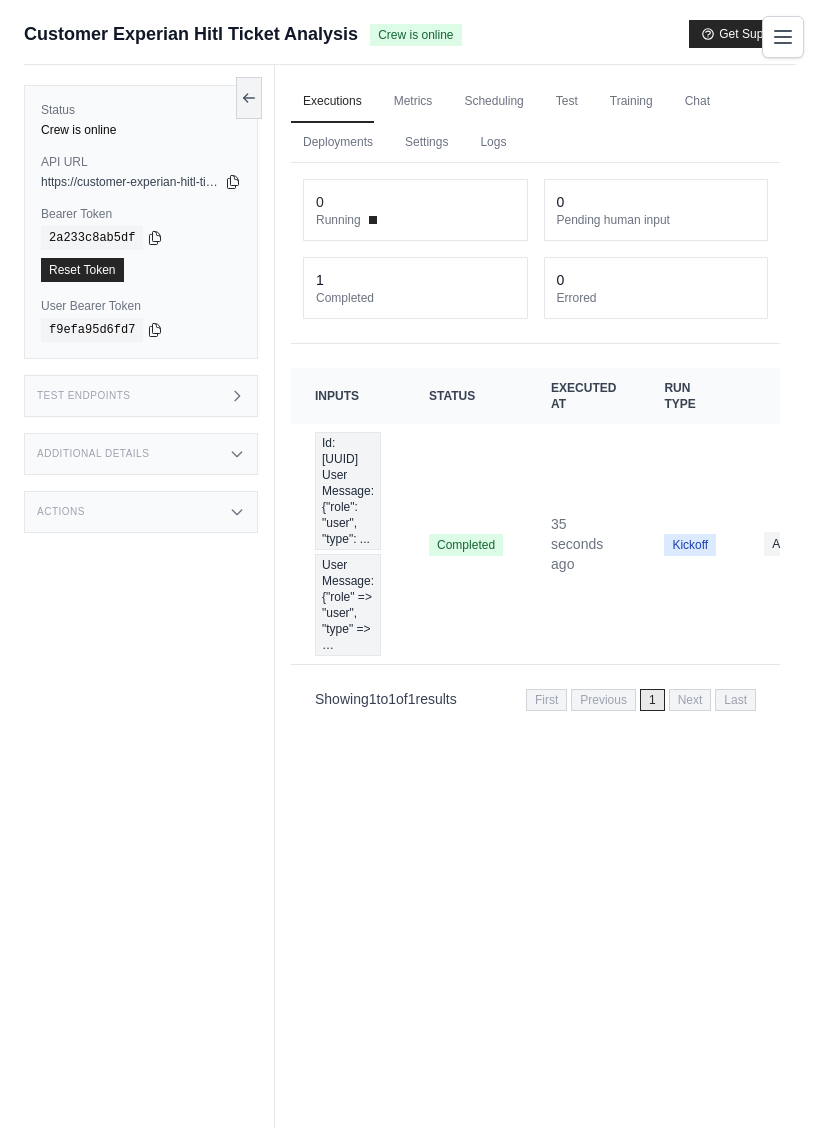 scroll, scrollTop: 0, scrollLeft: 0, axis: both 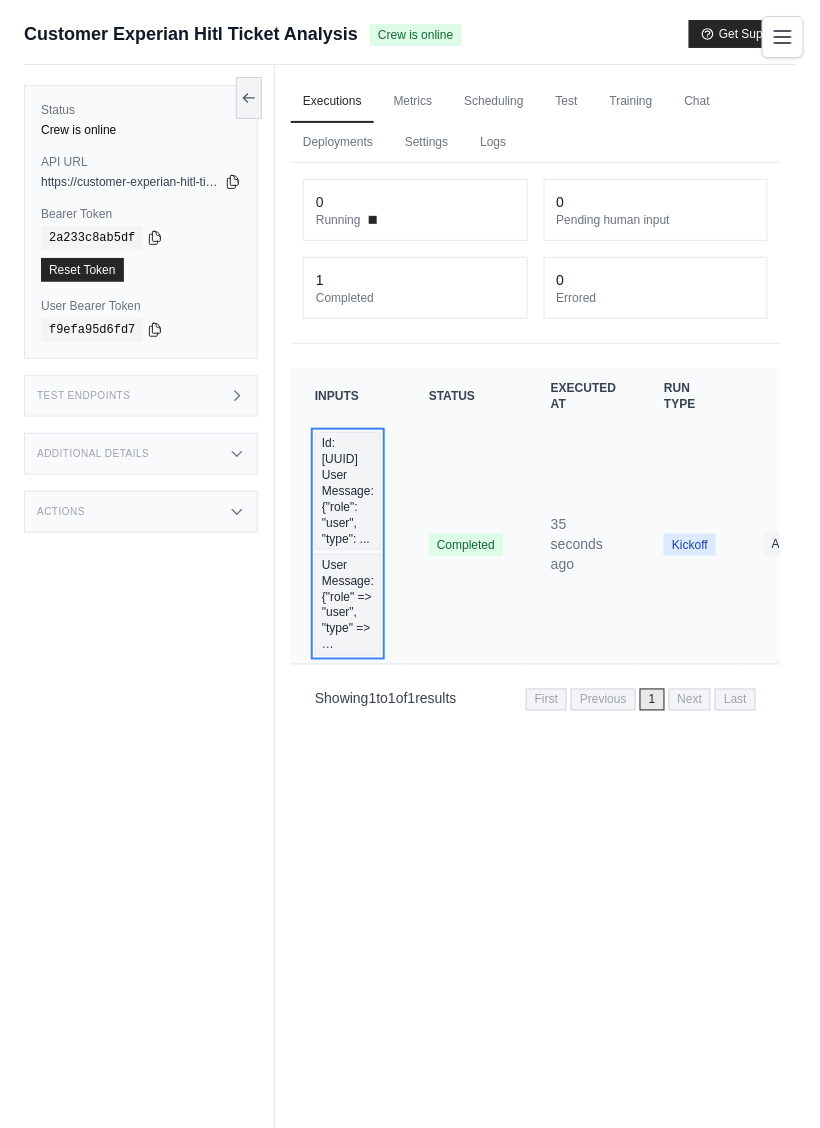 click on "Id:
7c7b7015-8710-420a-8e40-c8f0a…" at bounding box center (348, 491) 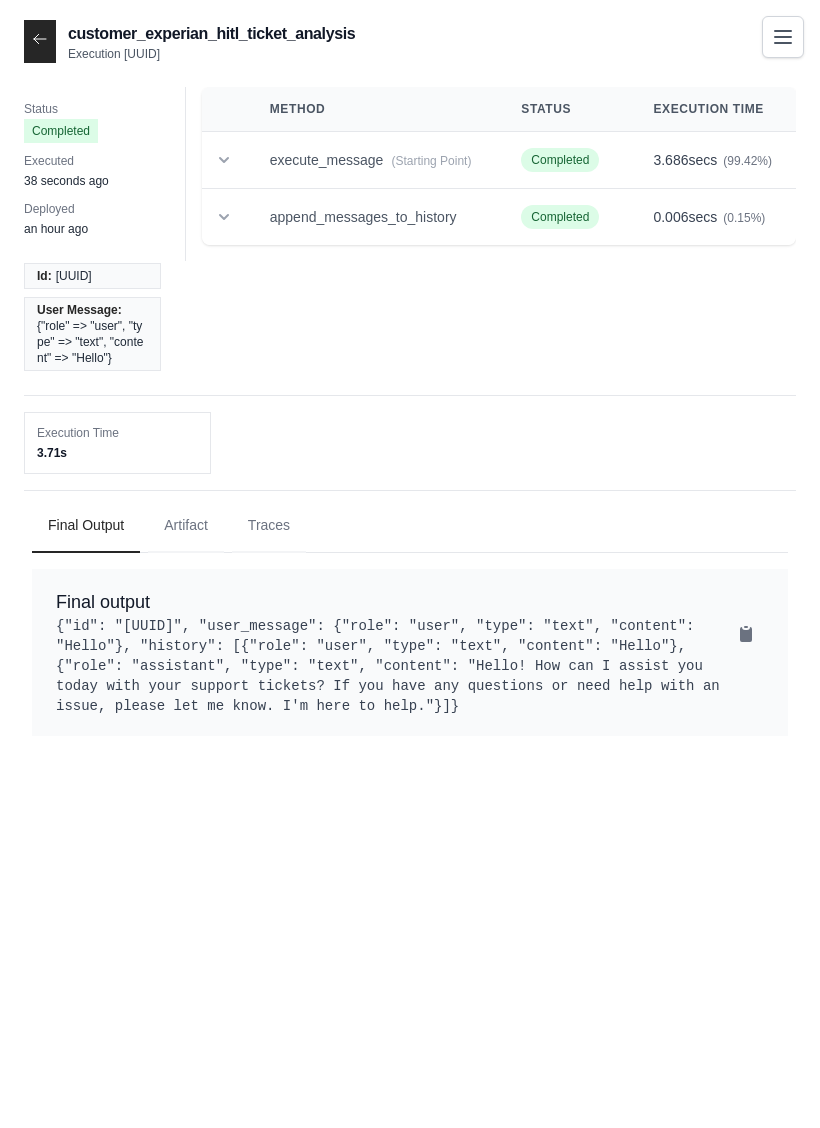 scroll, scrollTop: 0, scrollLeft: 0, axis: both 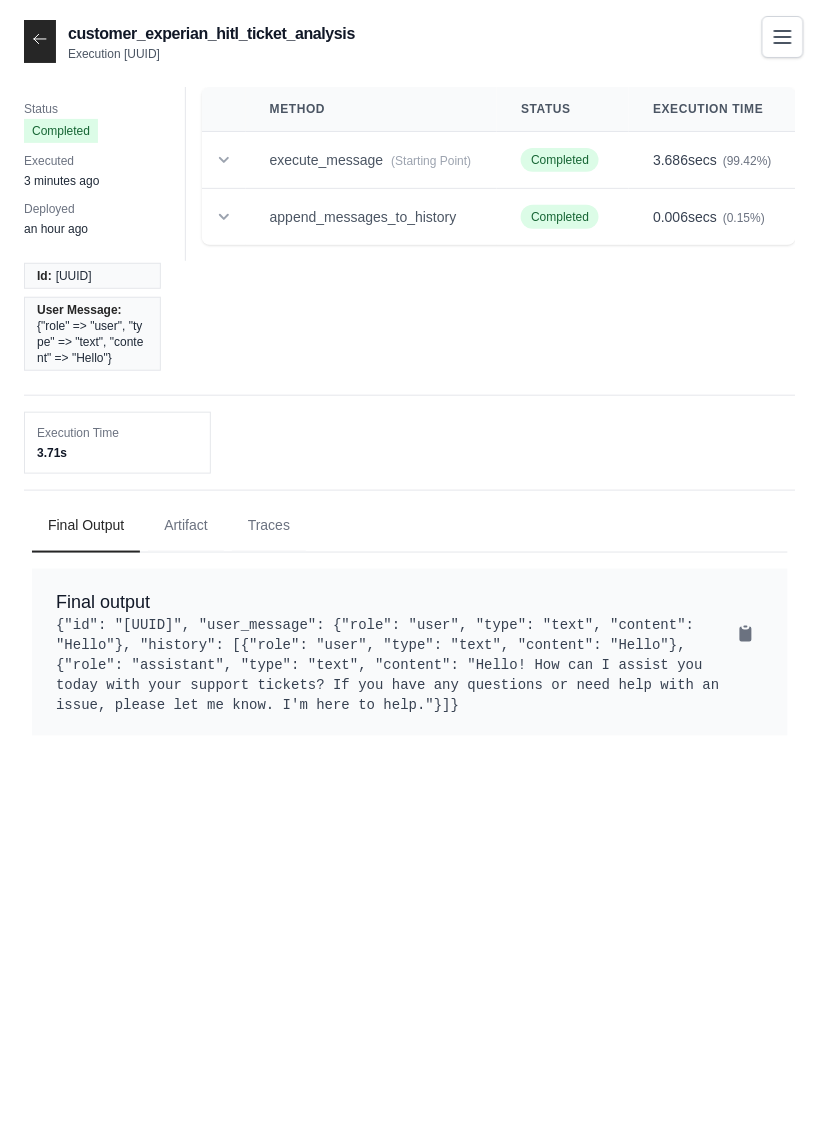 click on "Execution
[UUID]" at bounding box center (211, 54) 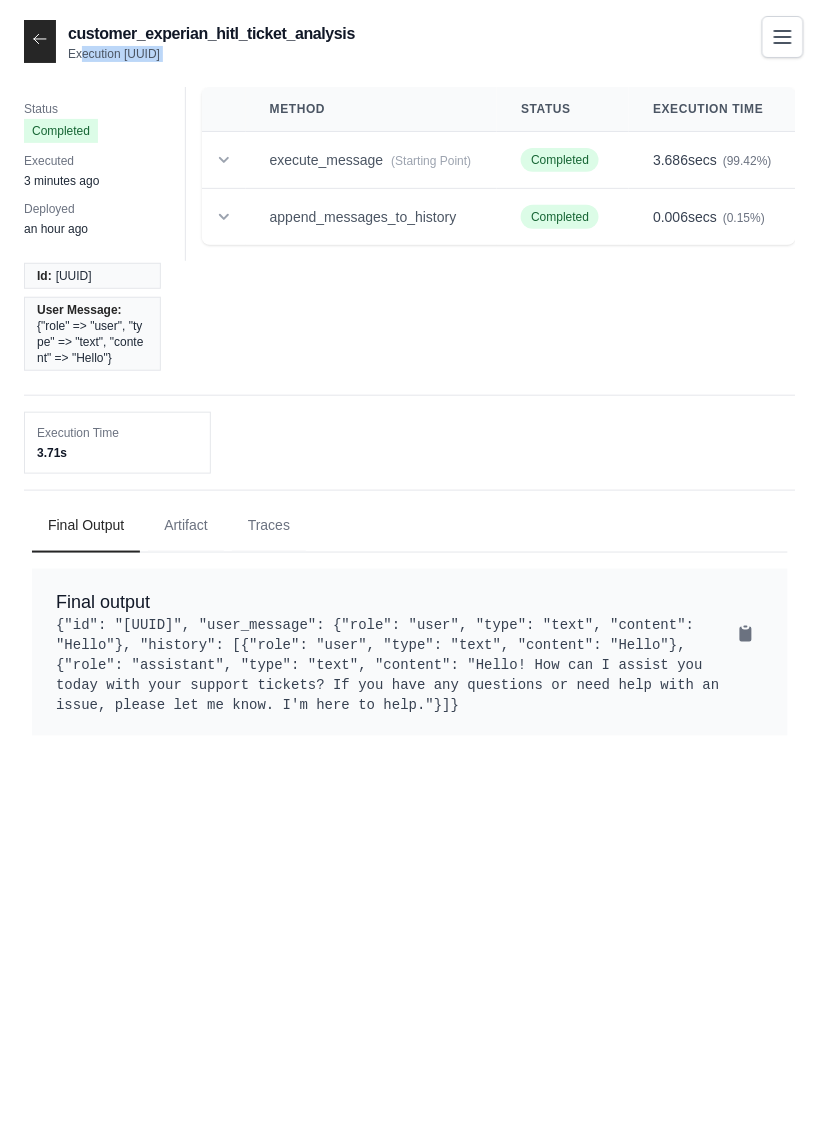 click on "Execution
7c7b7015-8710-420a-8e40-c8f0a7dda096" at bounding box center (211, 54) 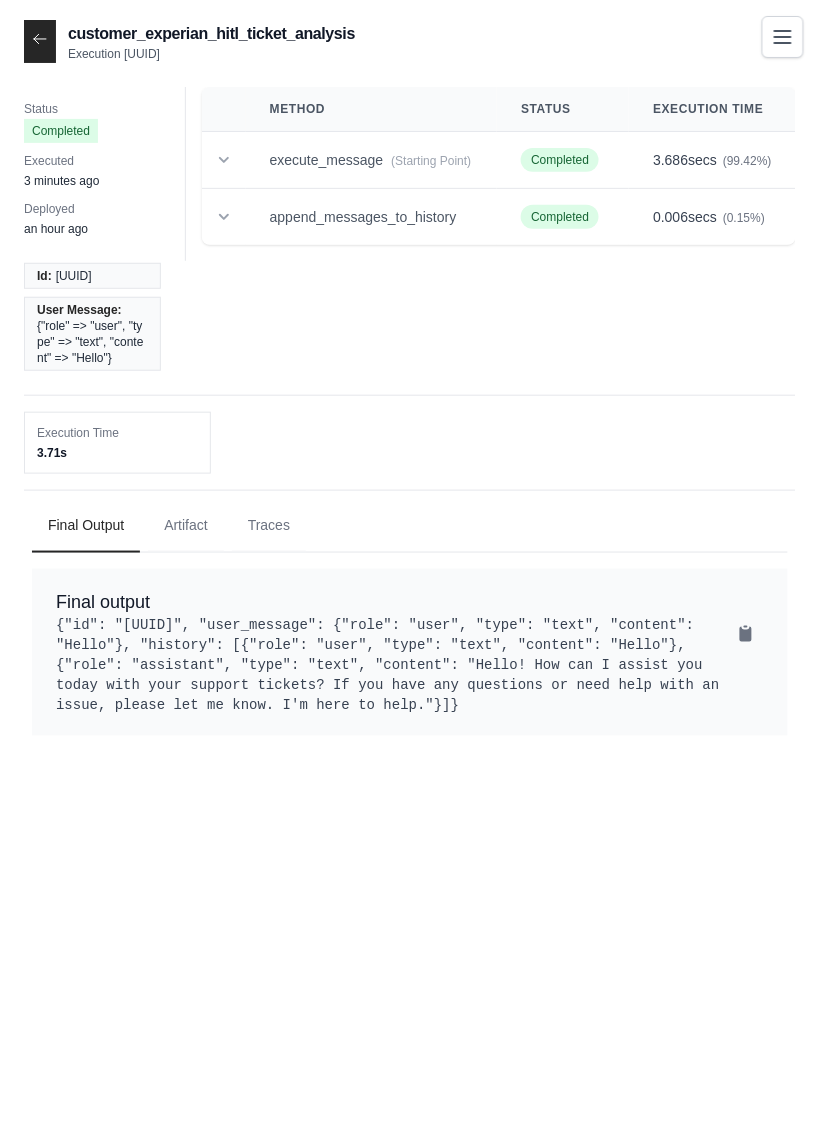 drag, startPoint x: 124, startPoint y: 56, endPoint x: 373, endPoint y: 56, distance: 249 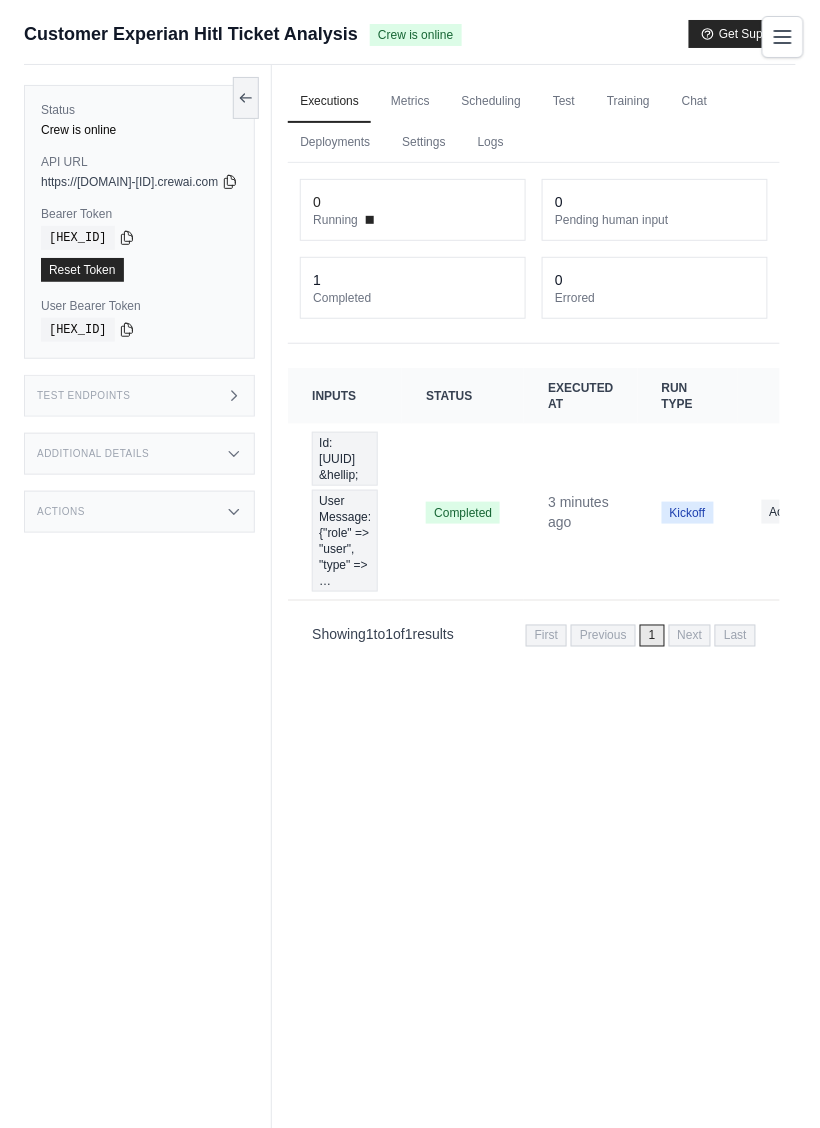 click on "Actions" at bounding box center (139, 512) 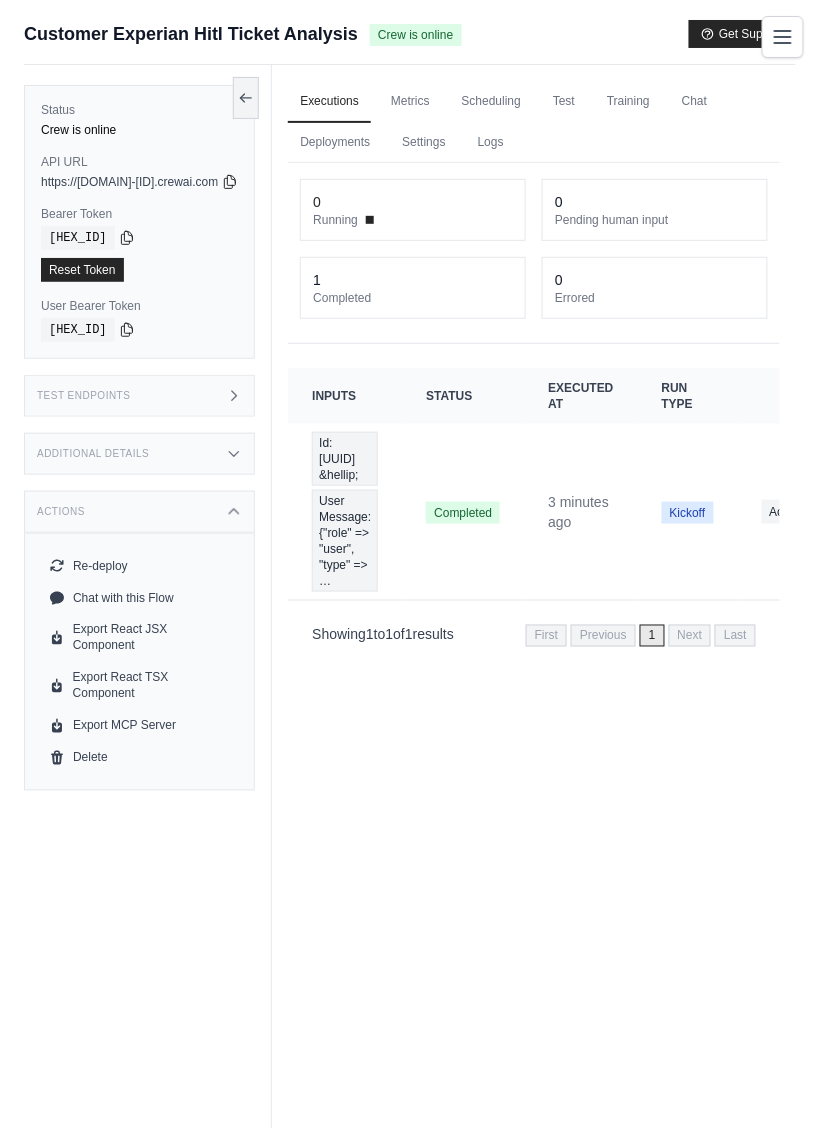click on "Additional Details" at bounding box center [139, 454] 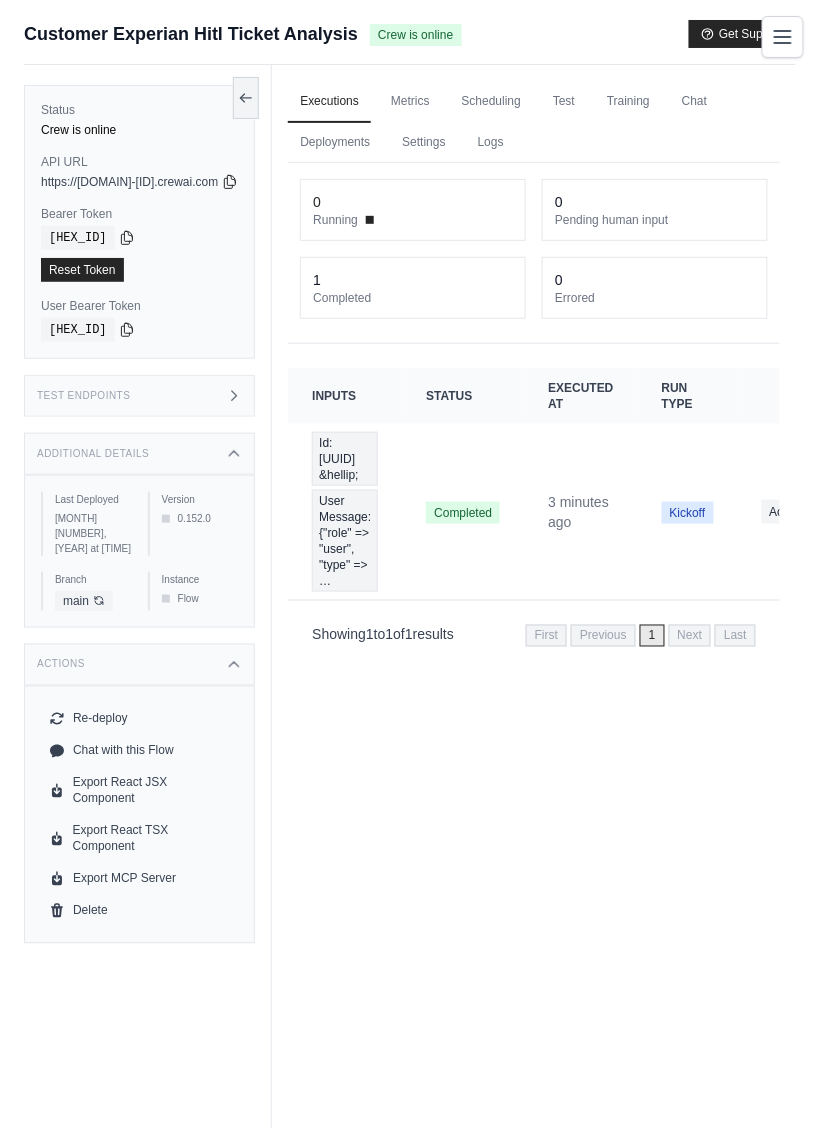 click on "Test Endpoints" at bounding box center (139, 396) 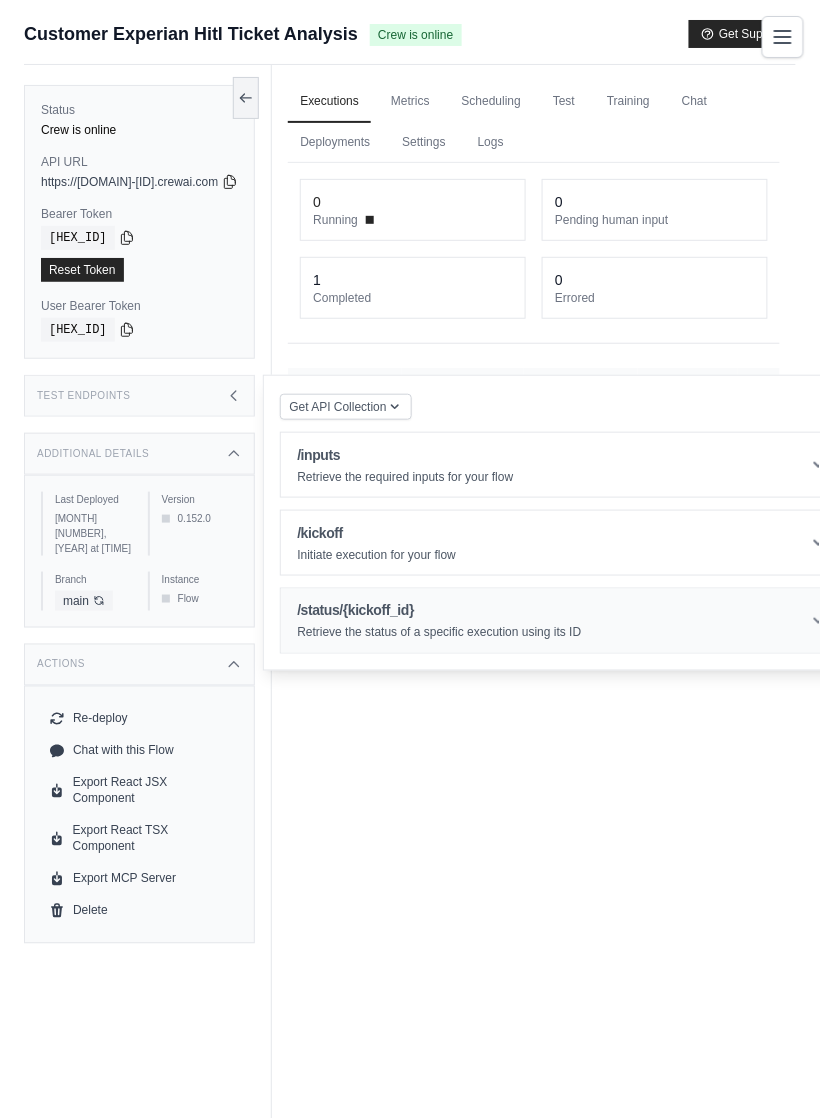 click on "/status/{kickoff_id}" at bounding box center (439, 611) 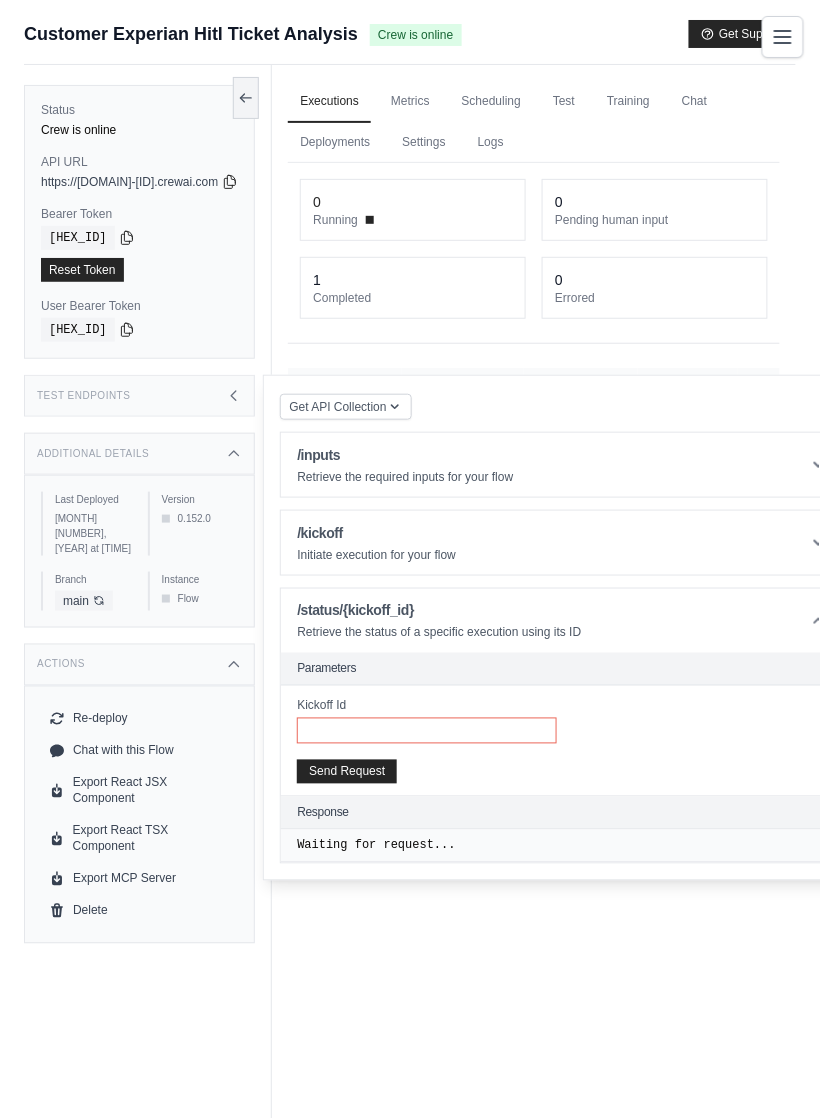 click on "Kickoff Id" at bounding box center [427, 731] 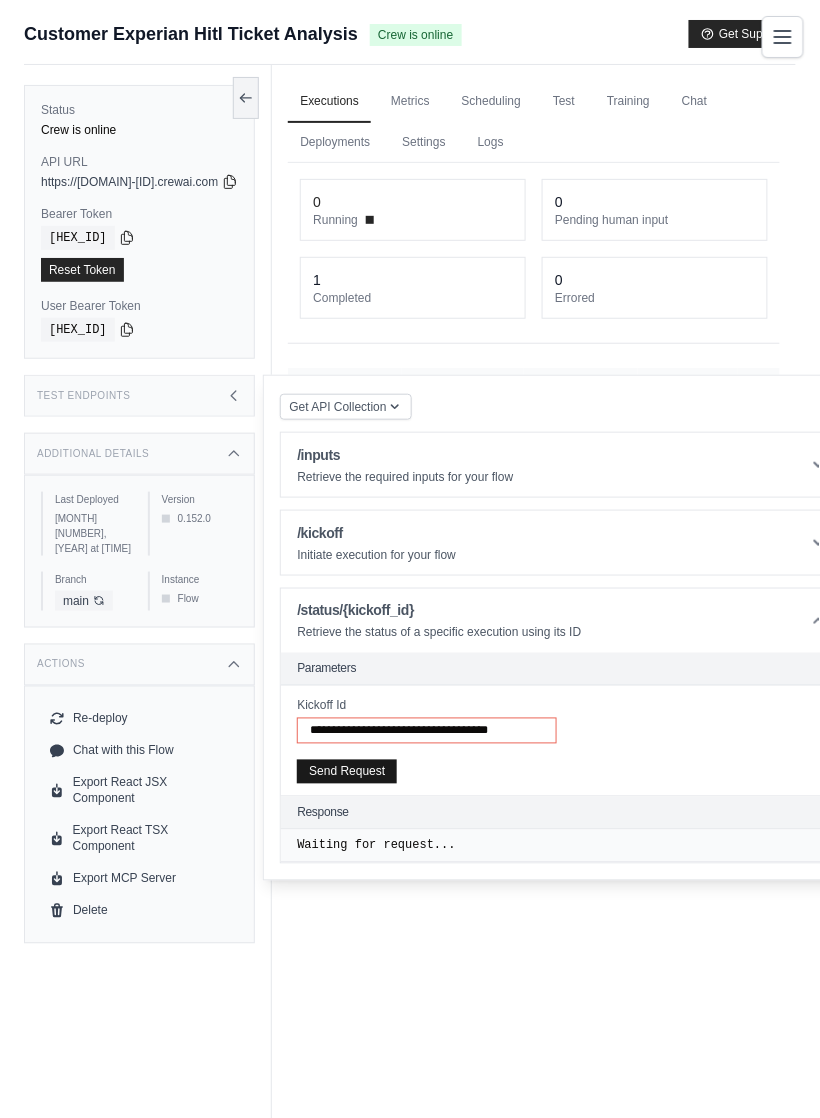 type on "**********" 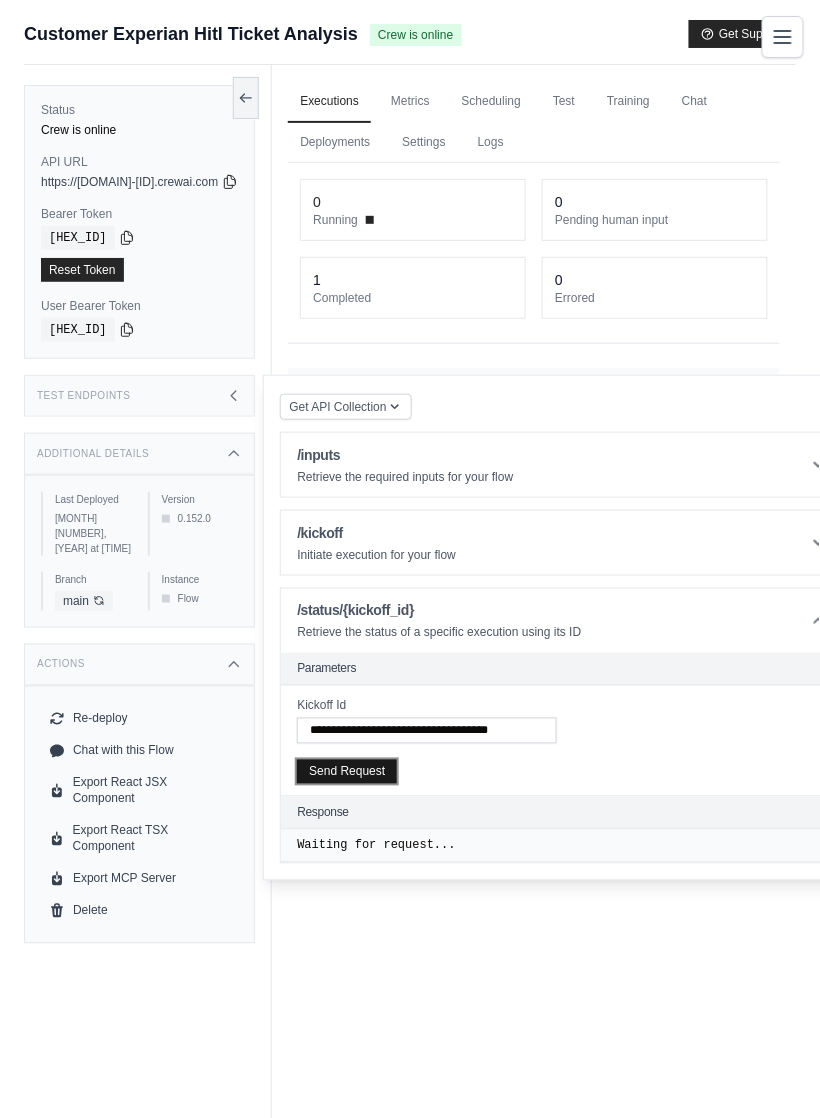 click on "Send Request" at bounding box center (347, 772) 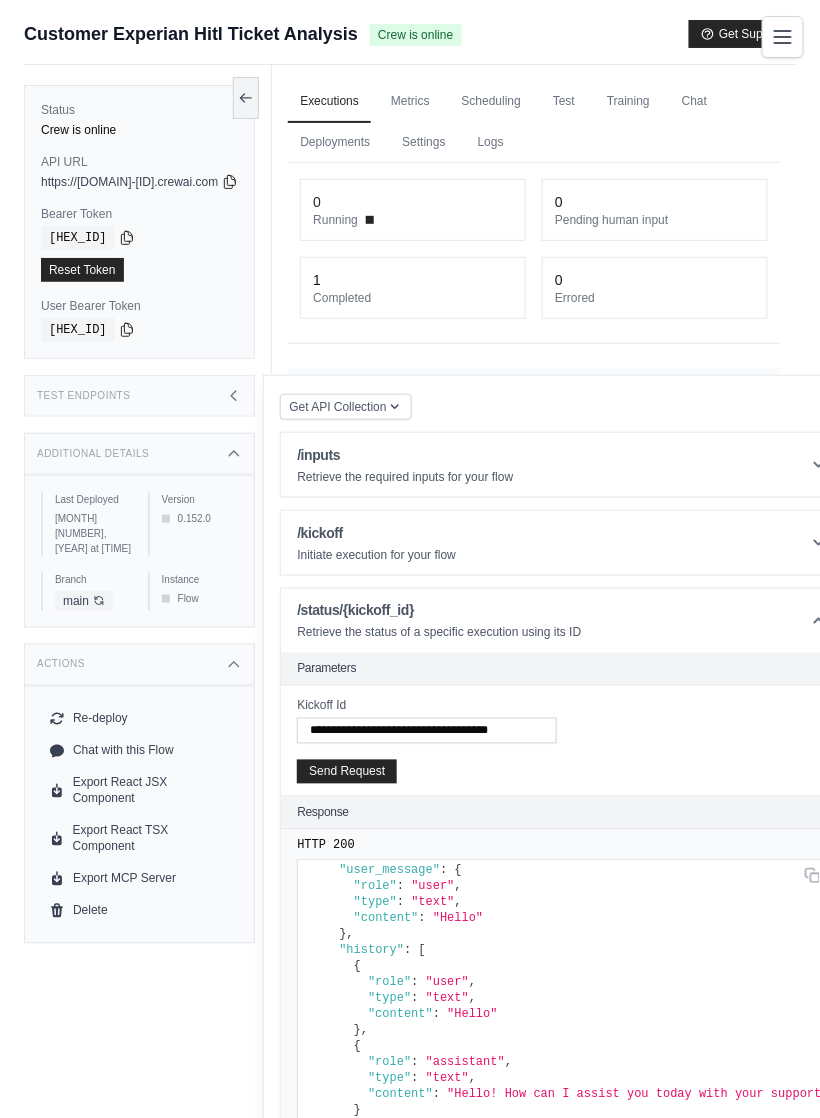 scroll, scrollTop: 100, scrollLeft: 0, axis: vertical 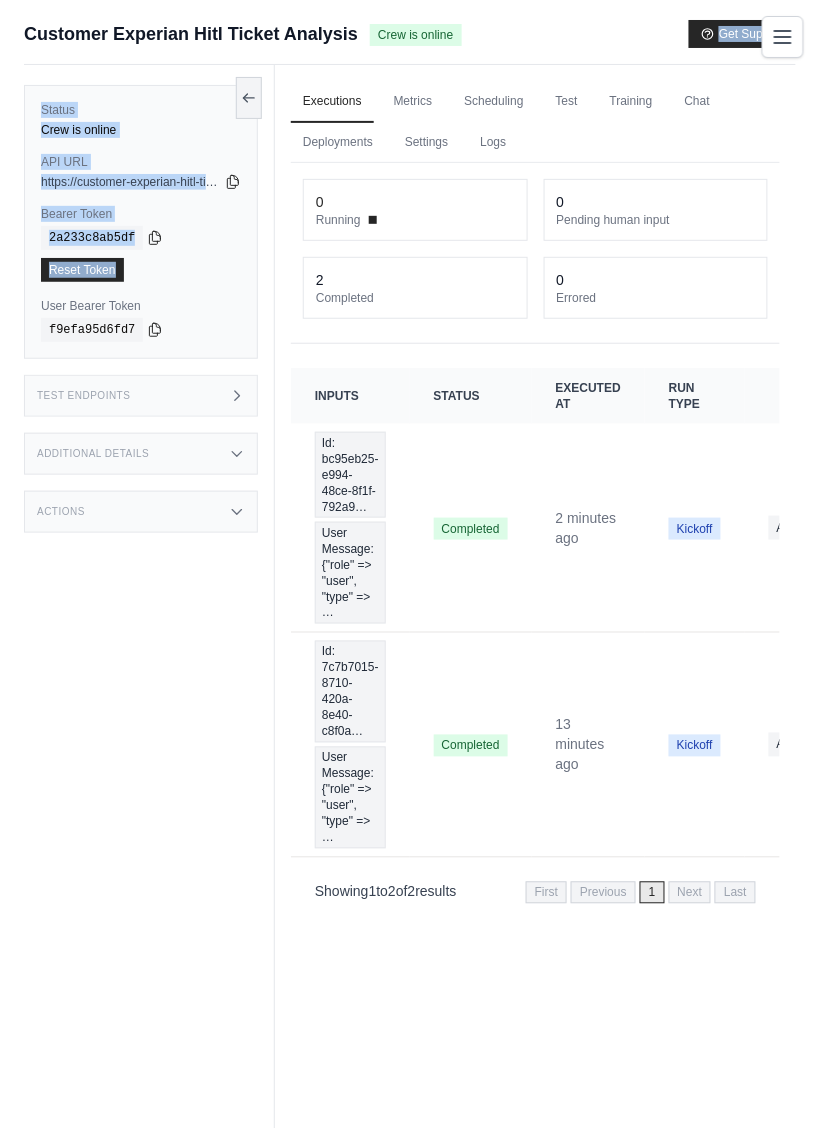 drag, startPoint x: 501, startPoint y: 27, endPoint x: 174, endPoint y: 287, distance: 417.7667 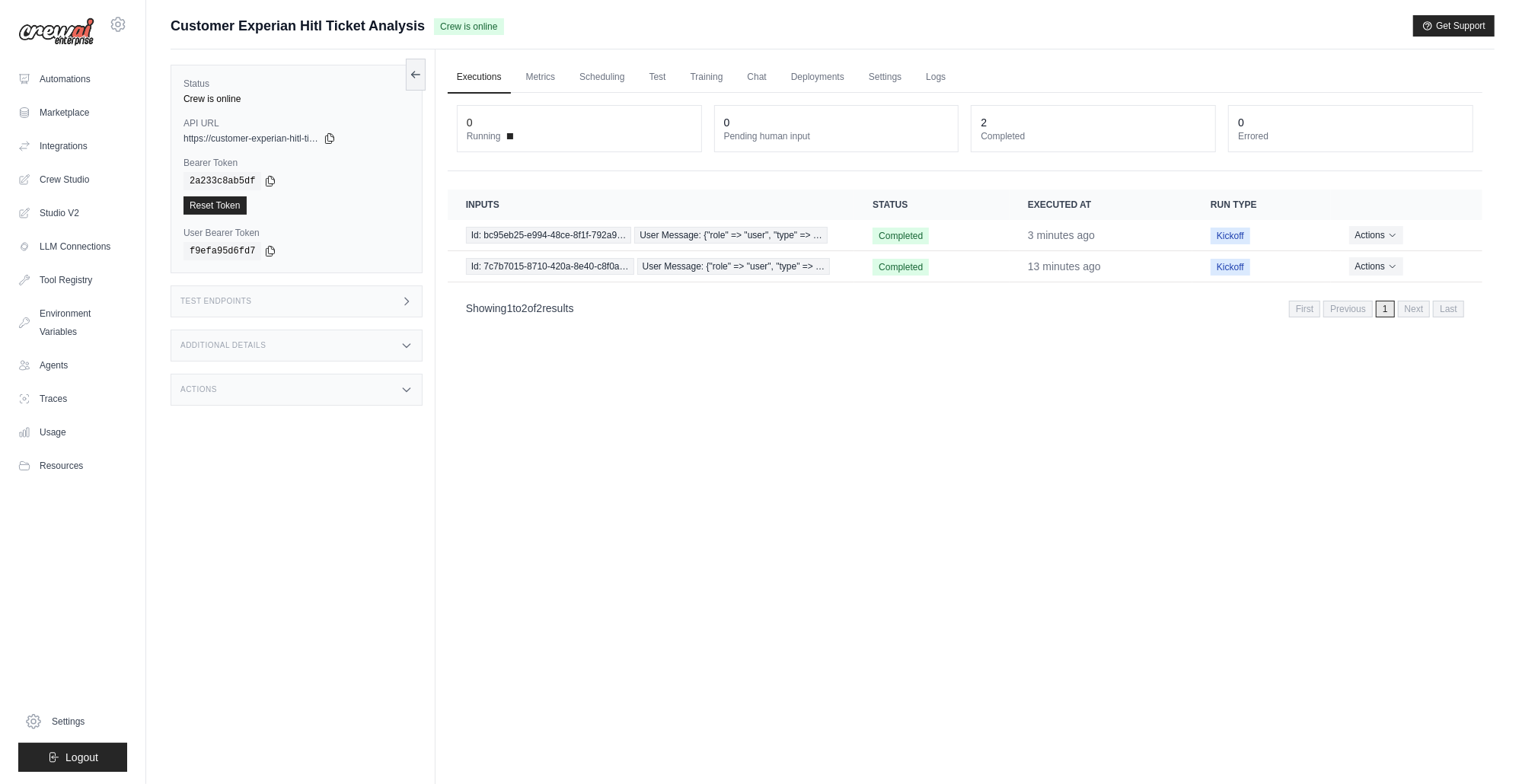 click on "Executions
Metrics
Scheduling
Test
Training
Chat
Deployments
Settings
Logs
0
Running
0
Pending human input
2" at bounding box center [965, 441] 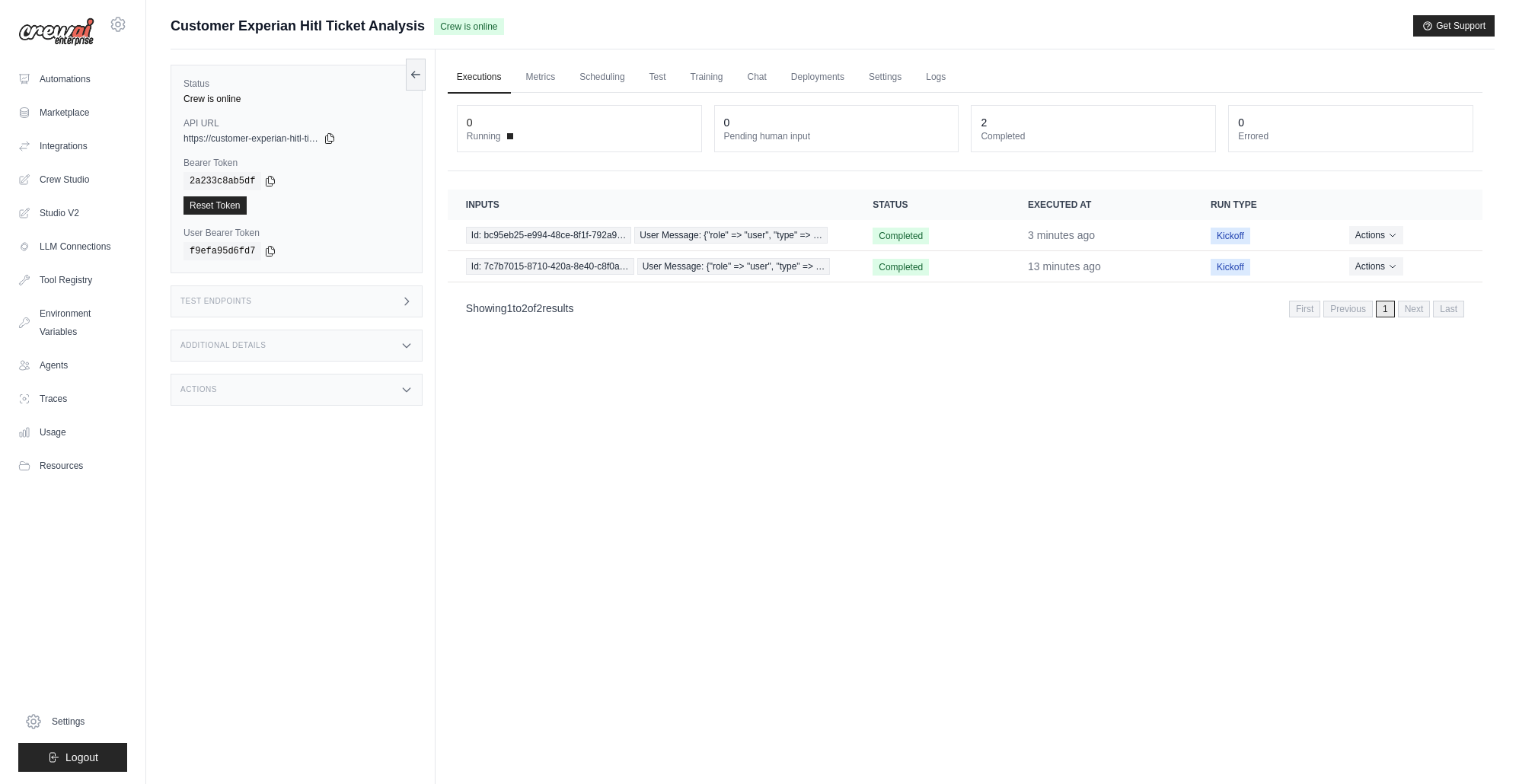 scroll, scrollTop: 0, scrollLeft: 0, axis: both 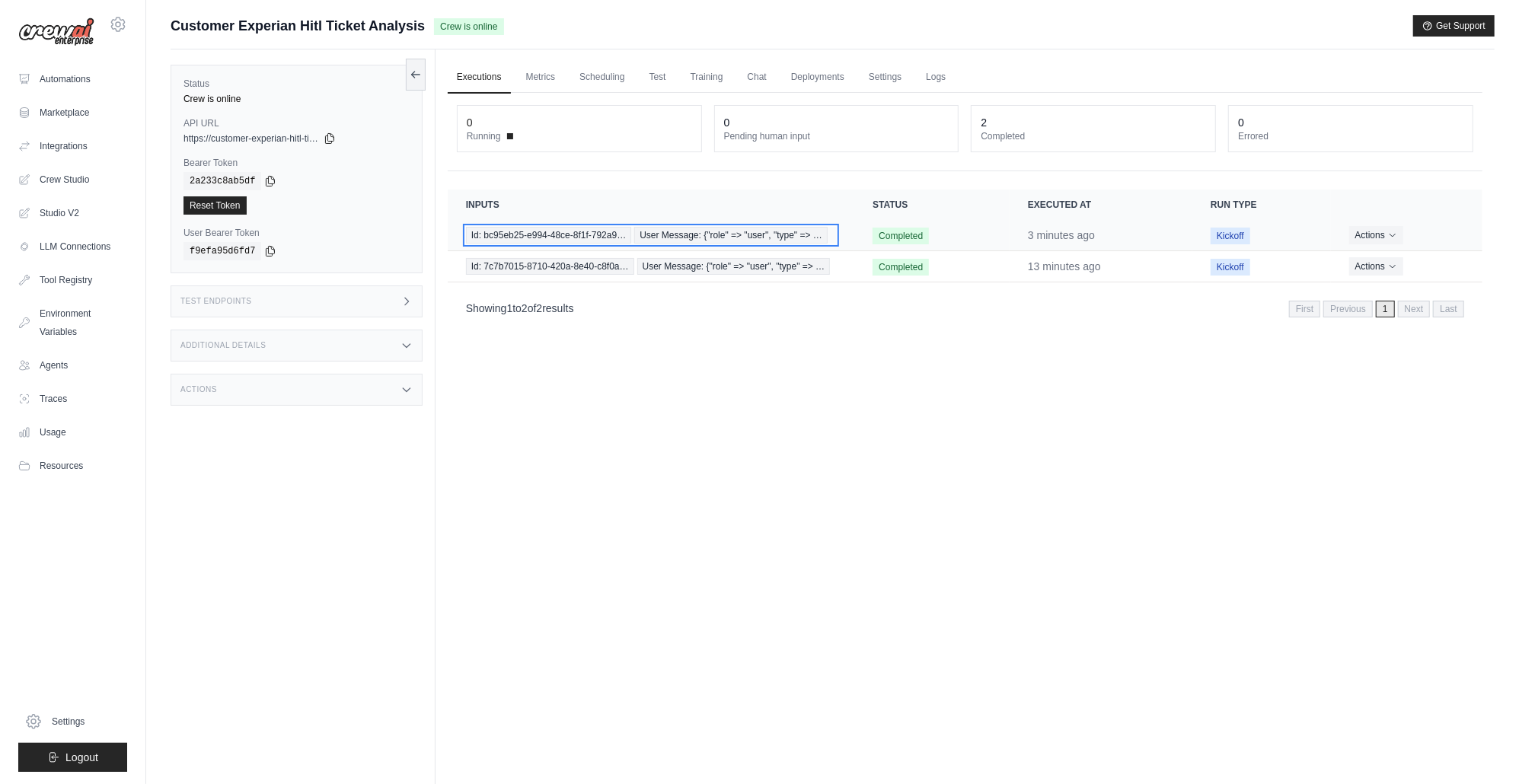 click on "Id:
bc95eb25-e994-48ce-8f1f-792a9…" at bounding box center (548, 235) 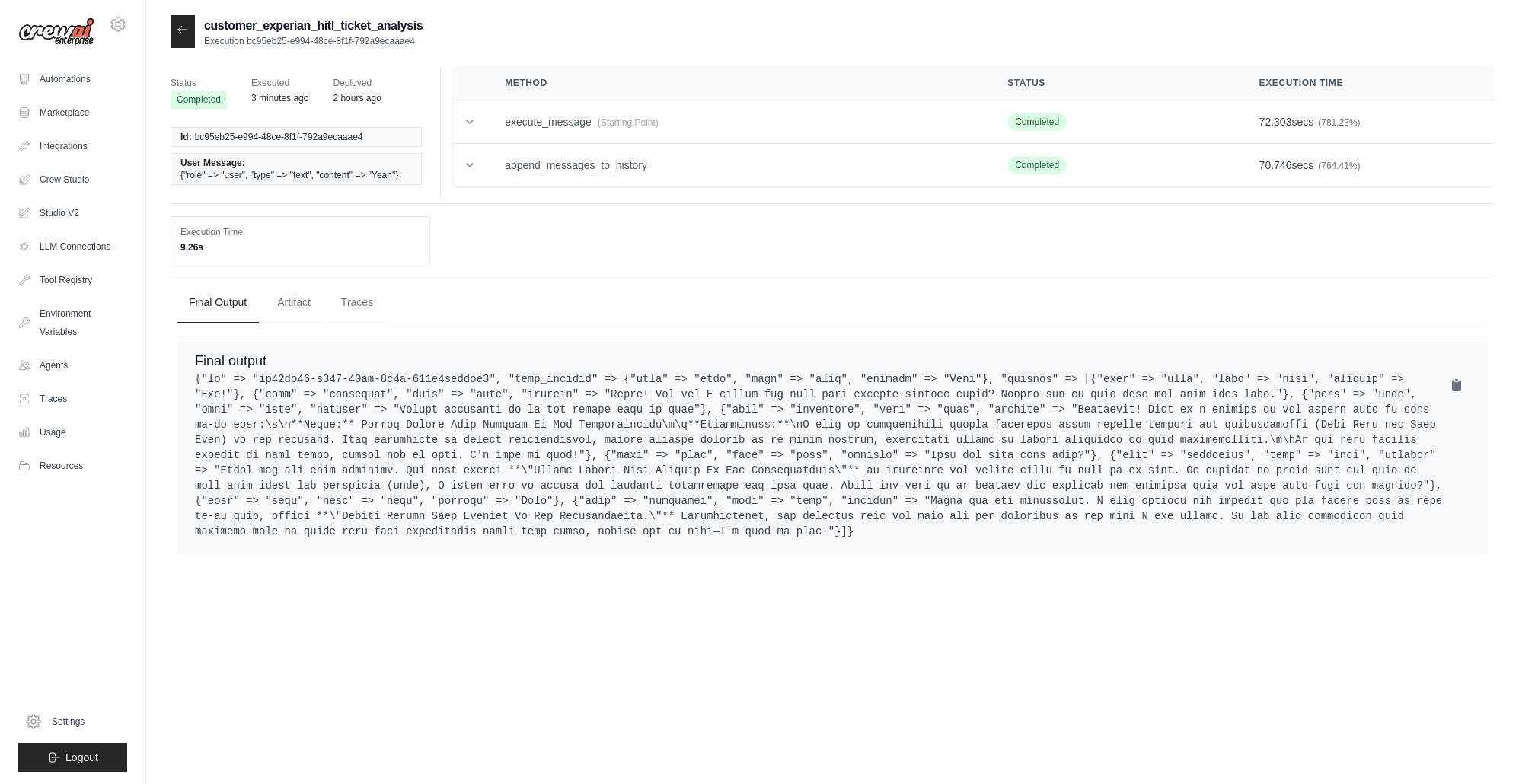 scroll, scrollTop: 0, scrollLeft: 0, axis: both 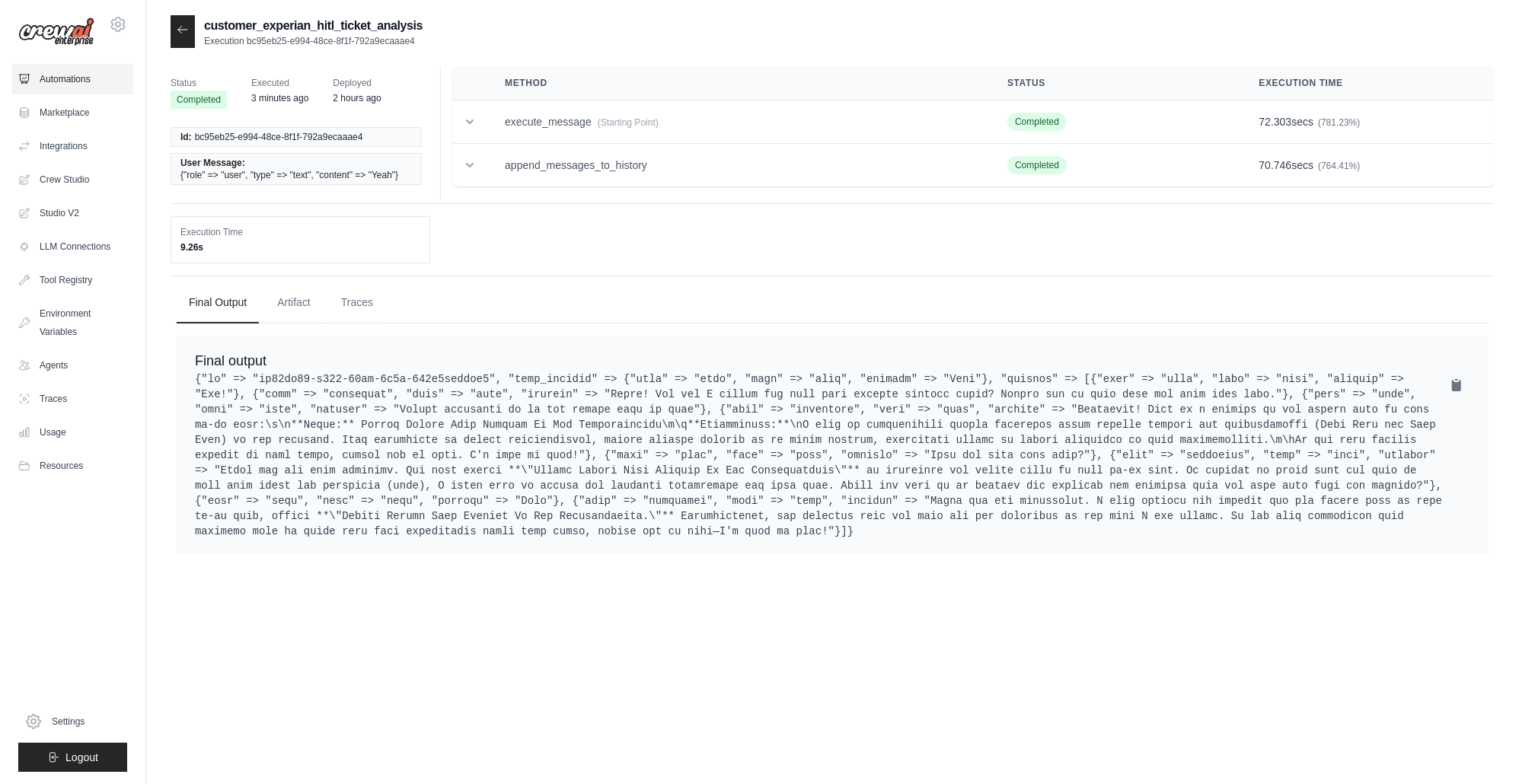 click on "Automations" at bounding box center [72, 79] 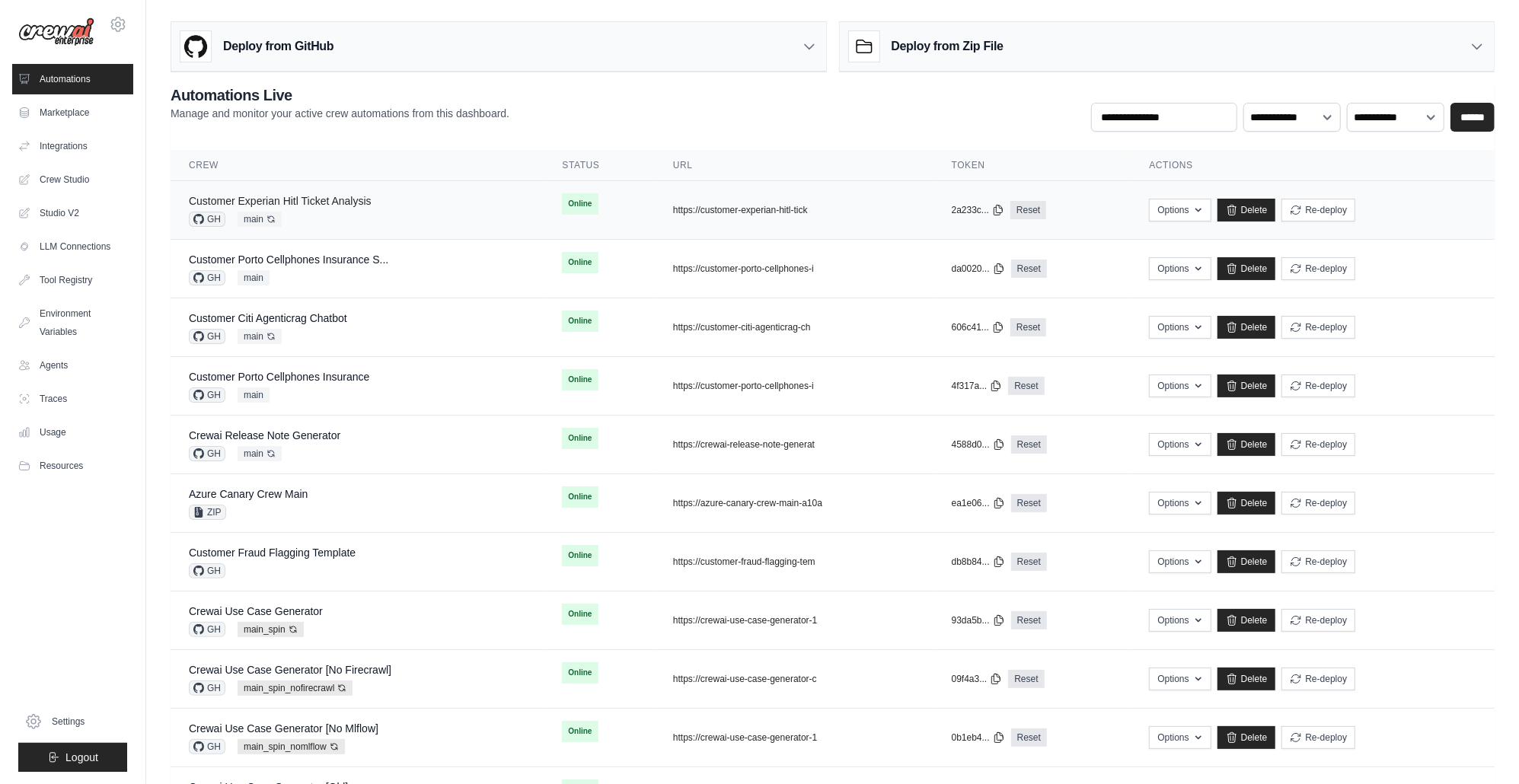 click on "Customer Experian Hitl Ticket Analysis" at bounding box center [280, 201] 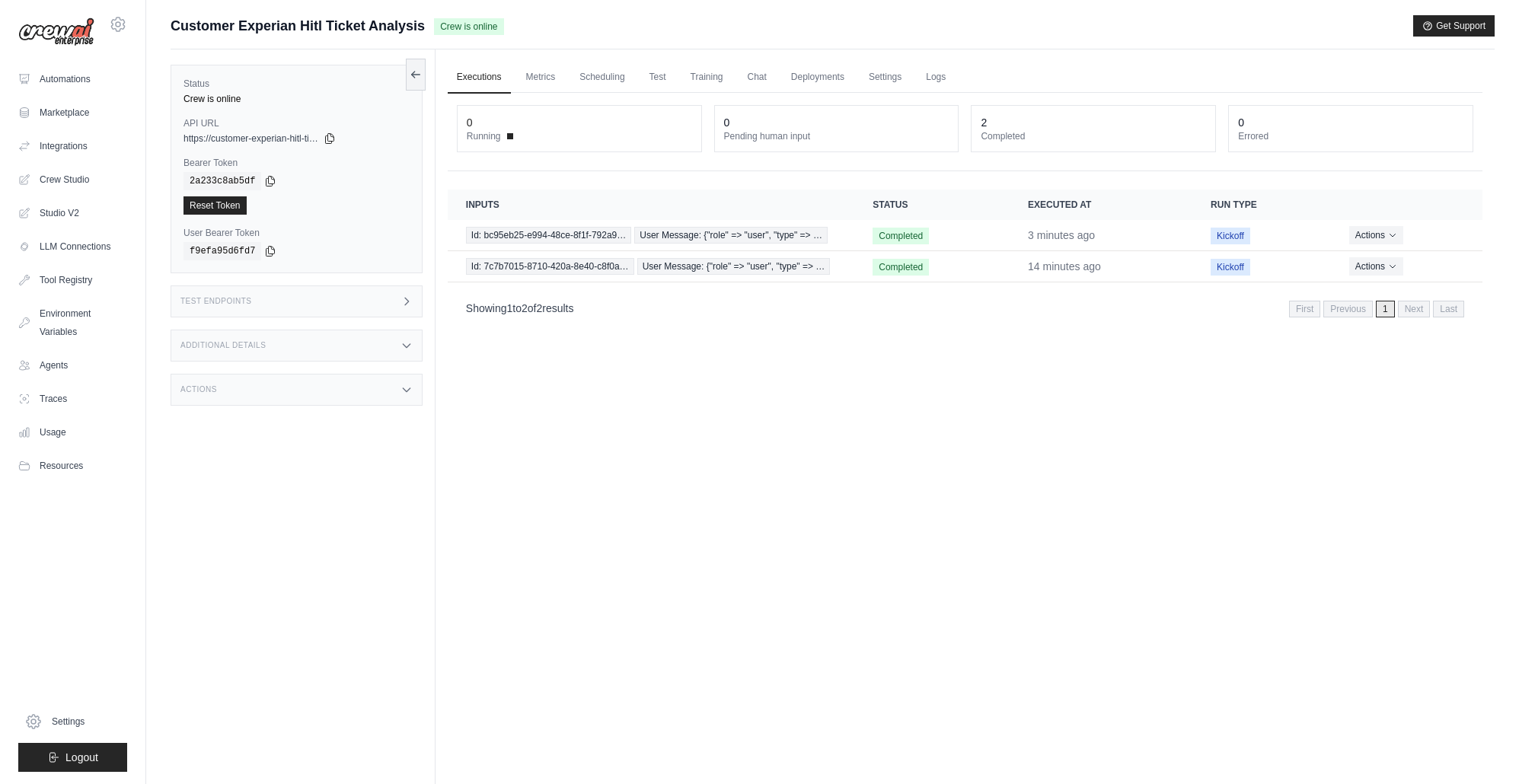 scroll, scrollTop: 0, scrollLeft: 0, axis: both 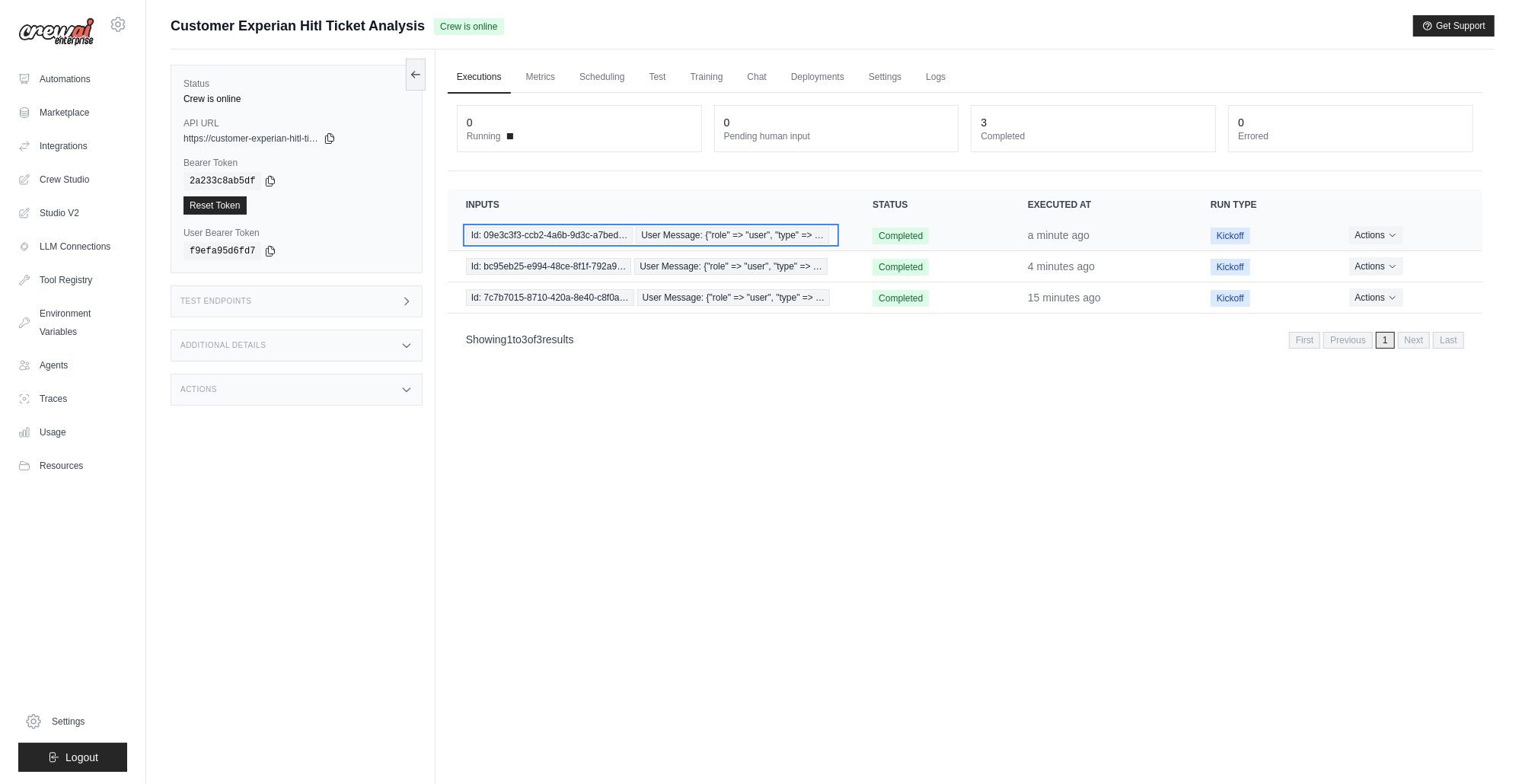 click on "User Message:
{"role" => "user", "type" => …" at bounding box center [732, 235] 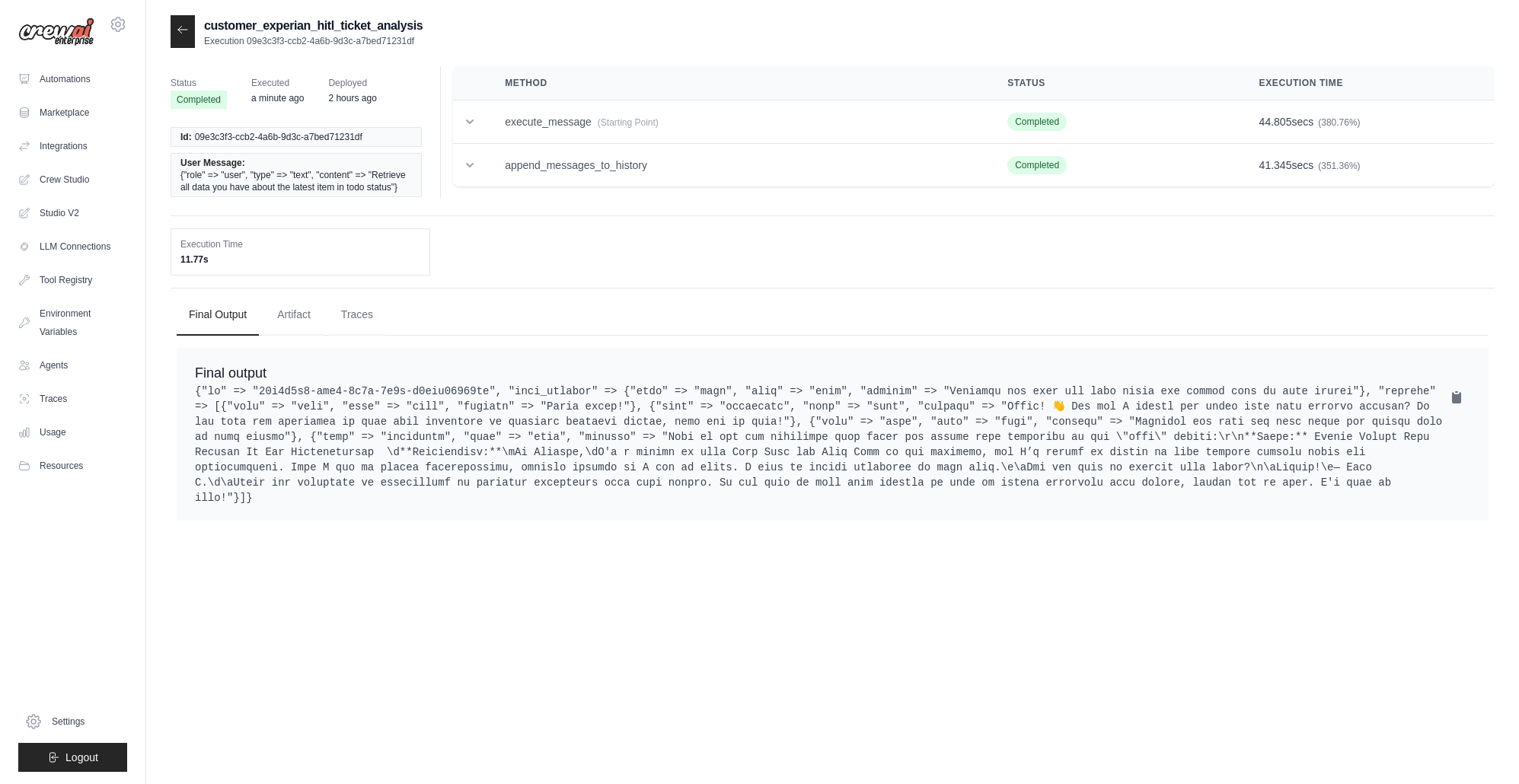 scroll, scrollTop: 0, scrollLeft: 0, axis: both 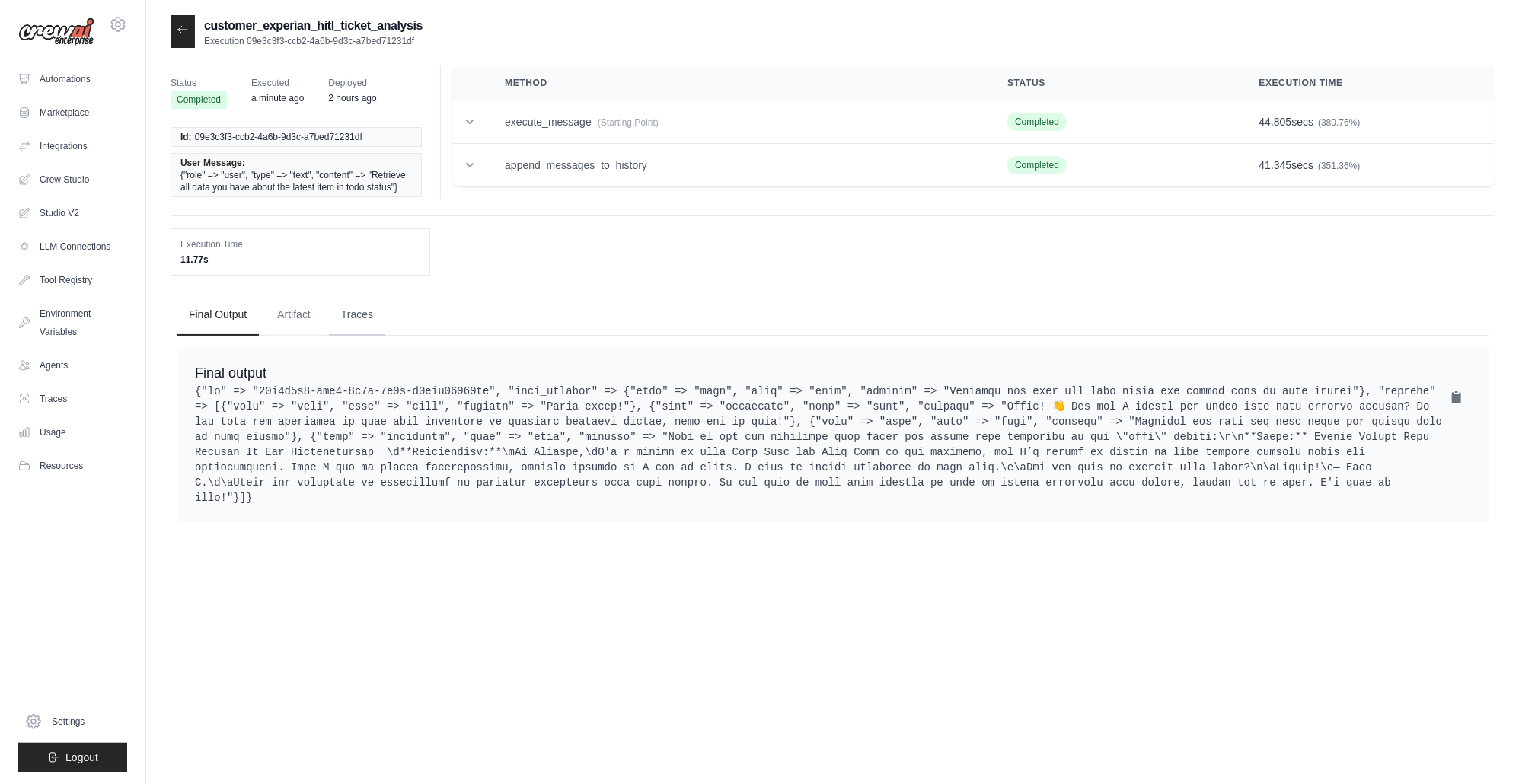 click on "Traces" at bounding box center (357, 315) 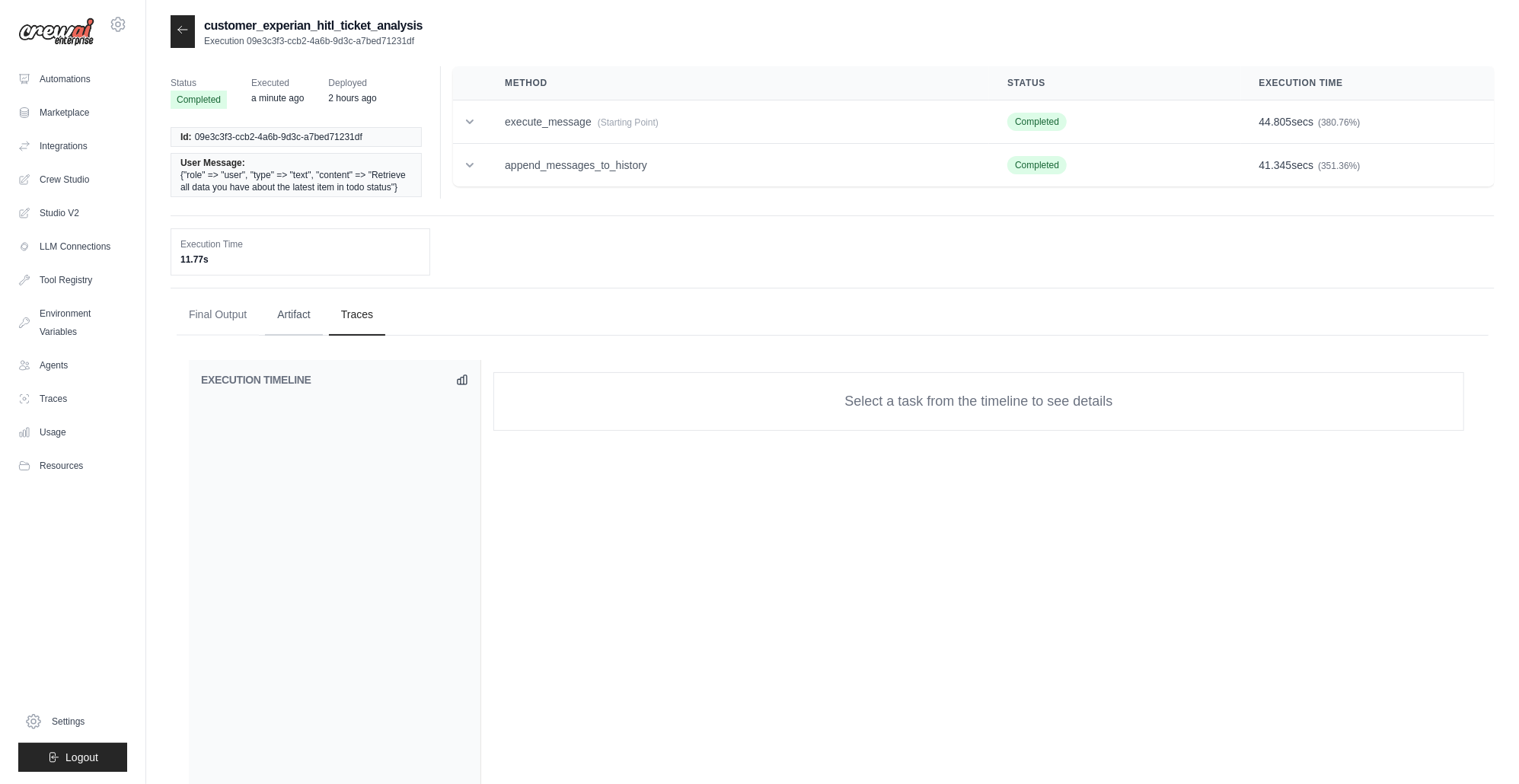click on "Artifact" at bounding box center (294, 315) 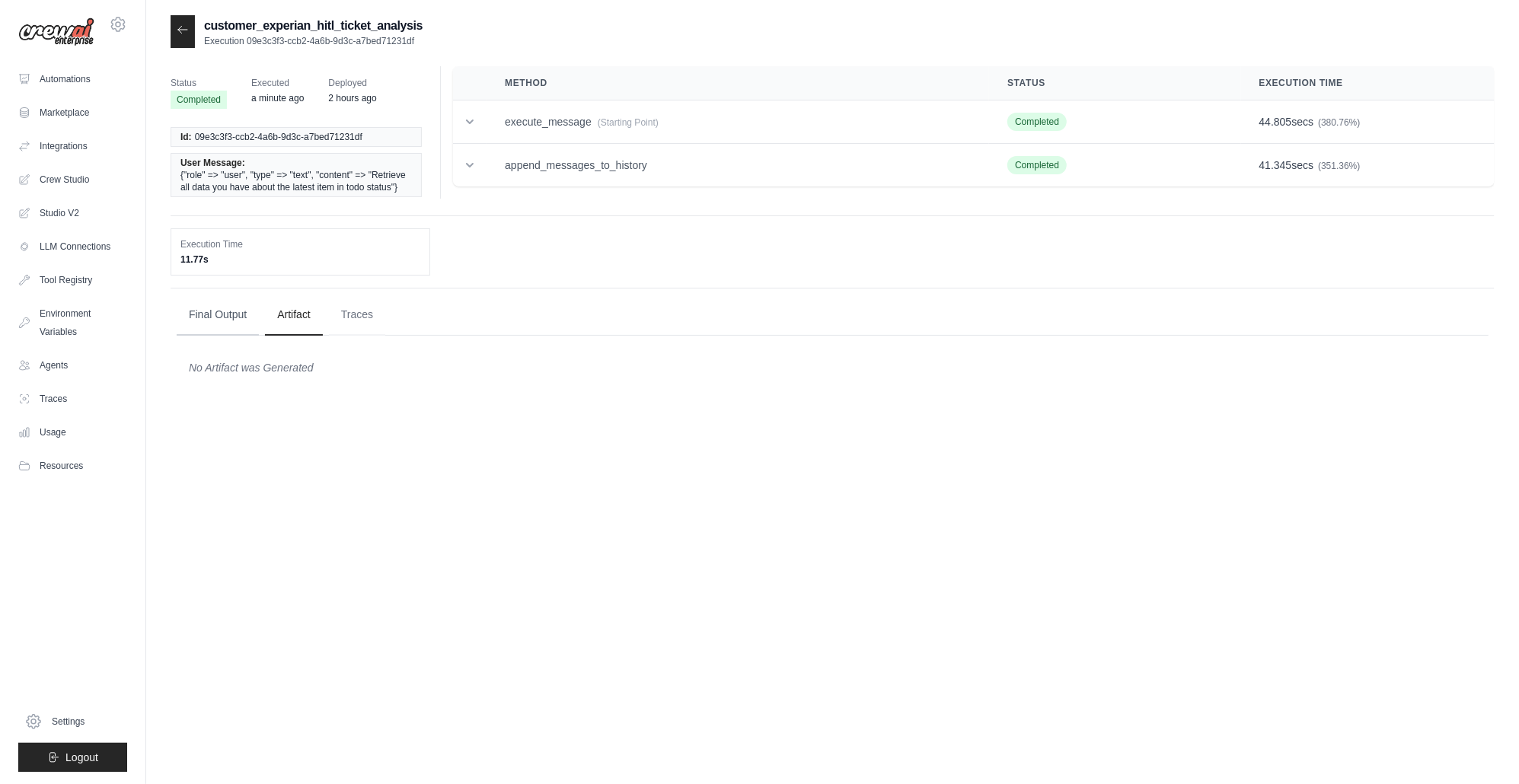 click on "Final Output" at bounding box center [218, 315] 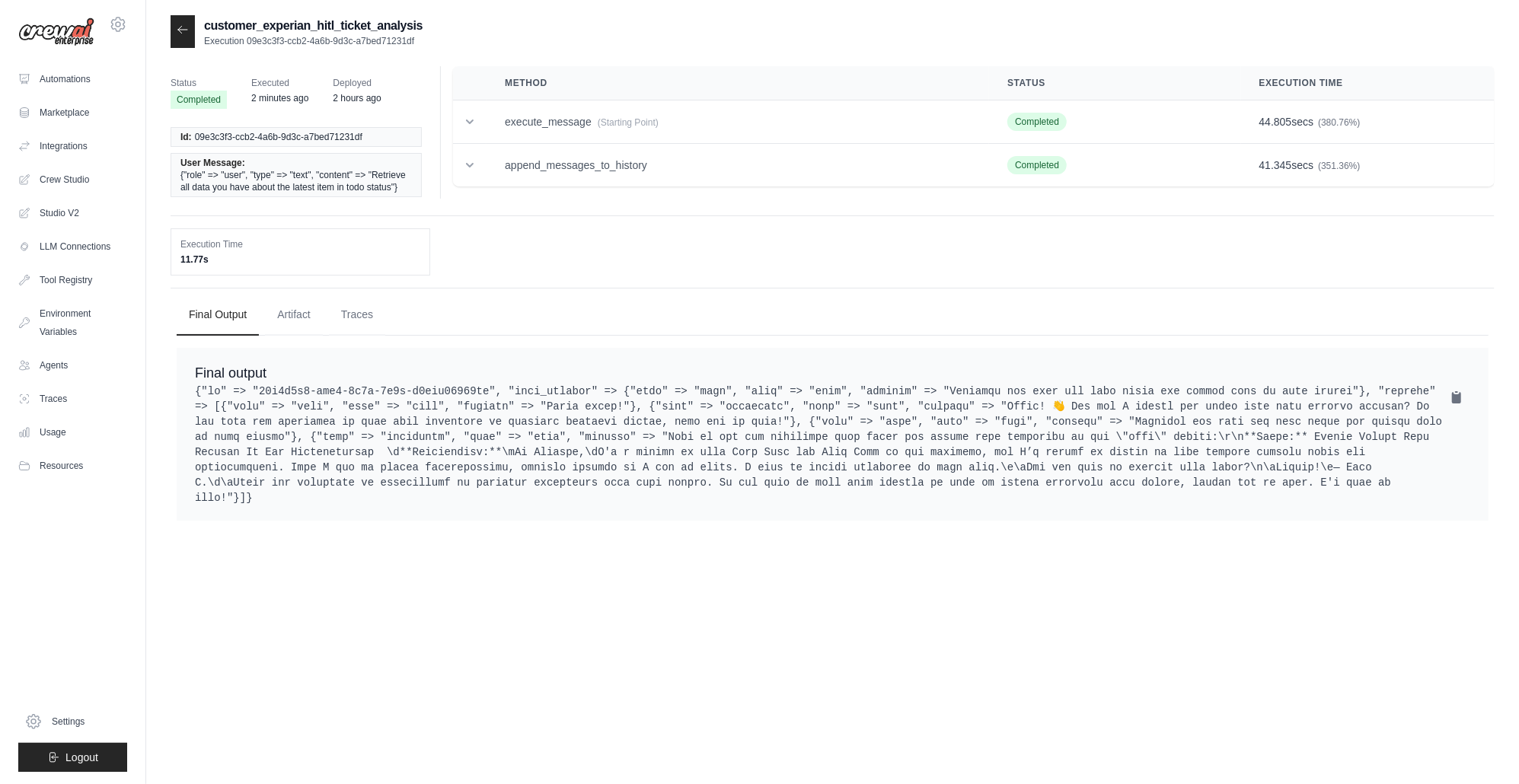 type 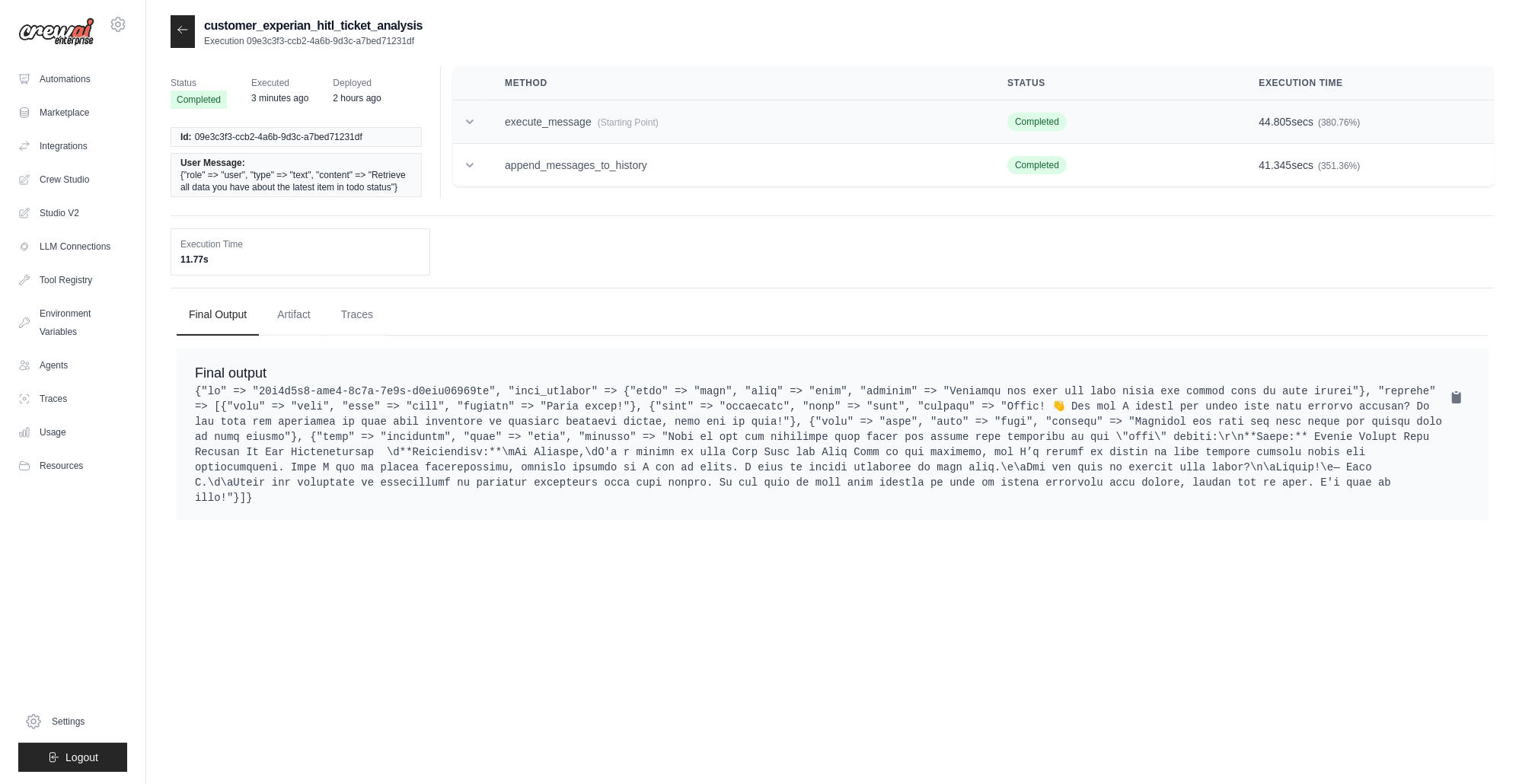 click on "execute_message
(Starting Point)" at bounding box center (738, 122) 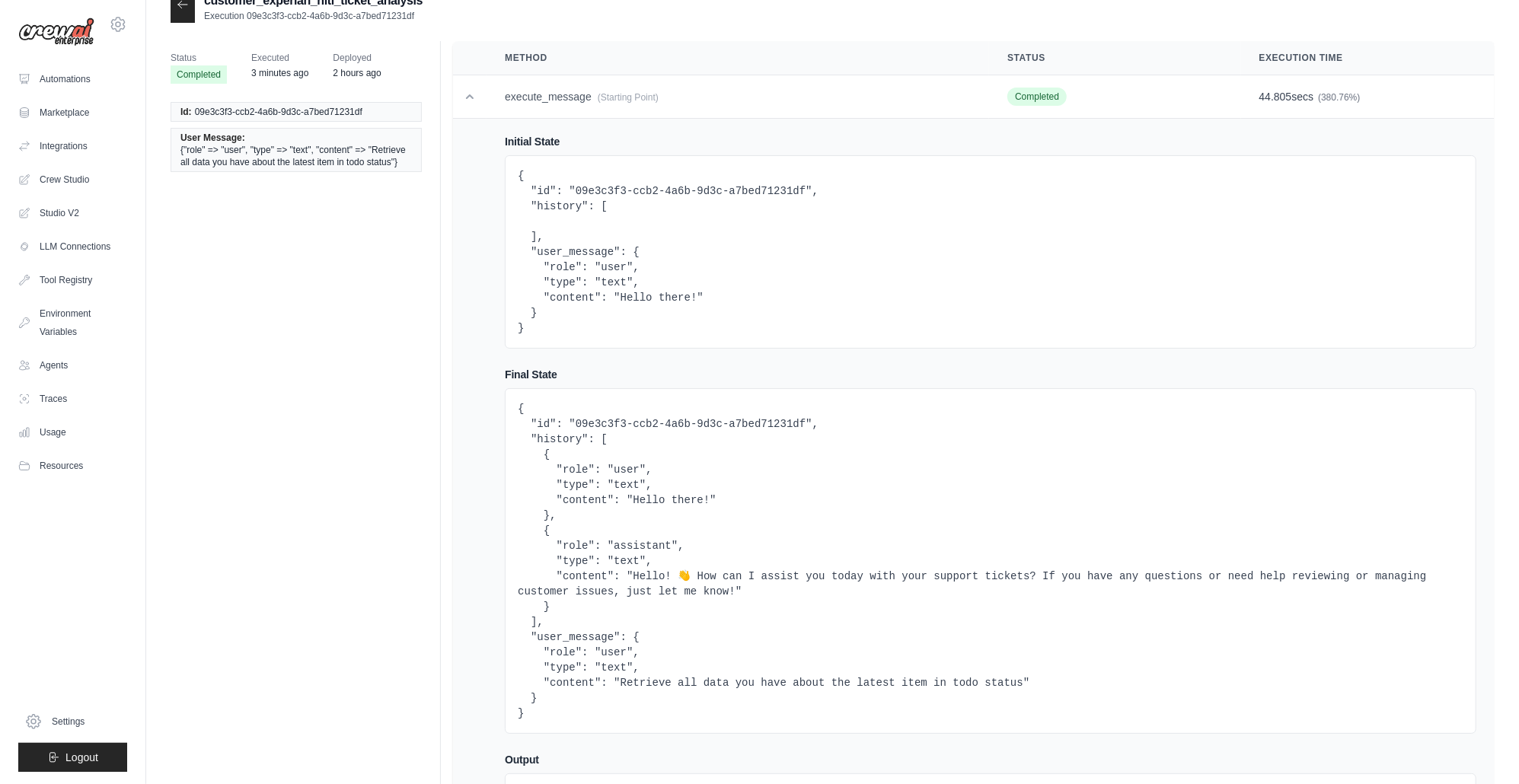 scroll, scrollTop: 0, scrollLeft: 0, axis: both 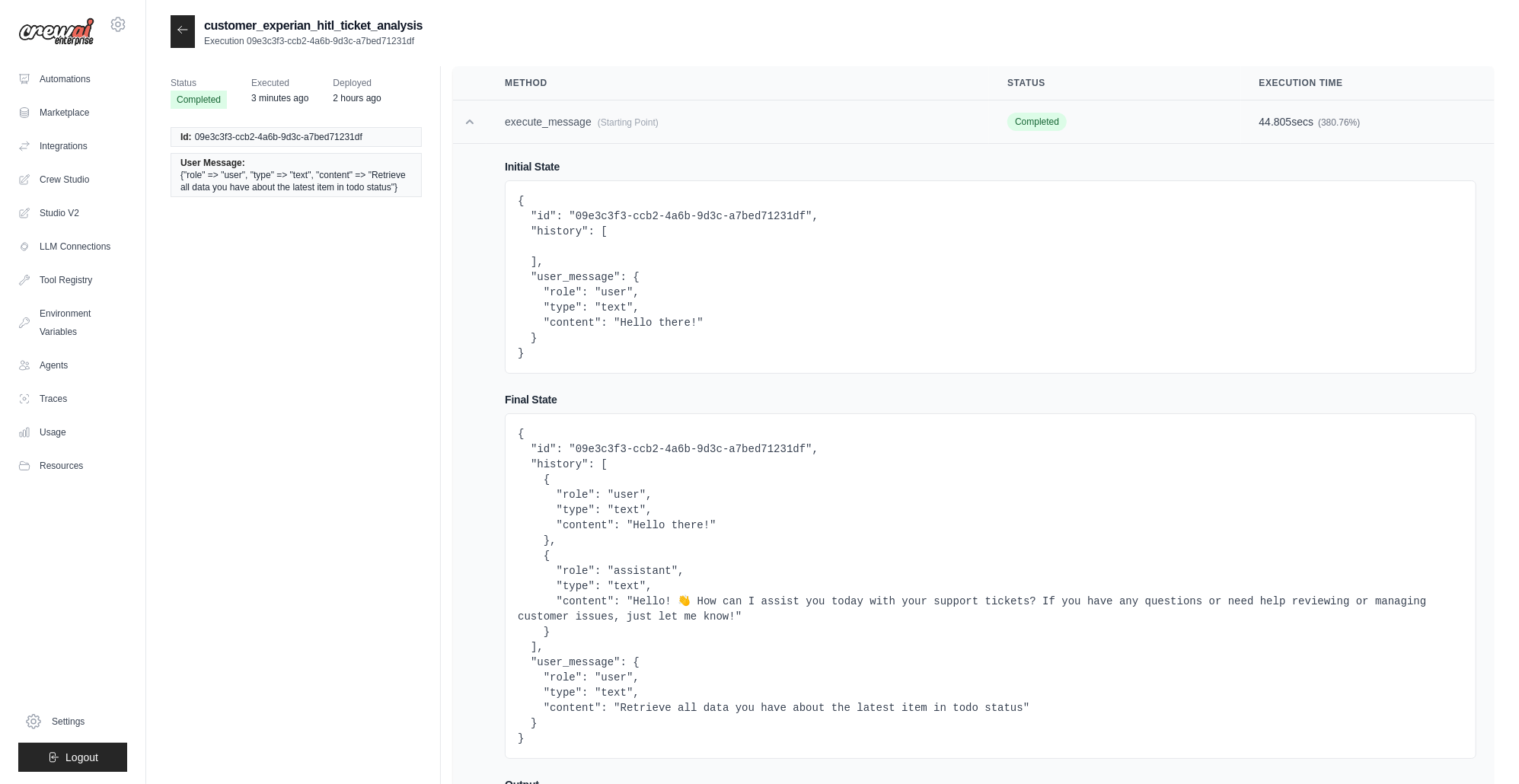click on "execute_message
(Starting Point)" at bounding box center (738, 122) 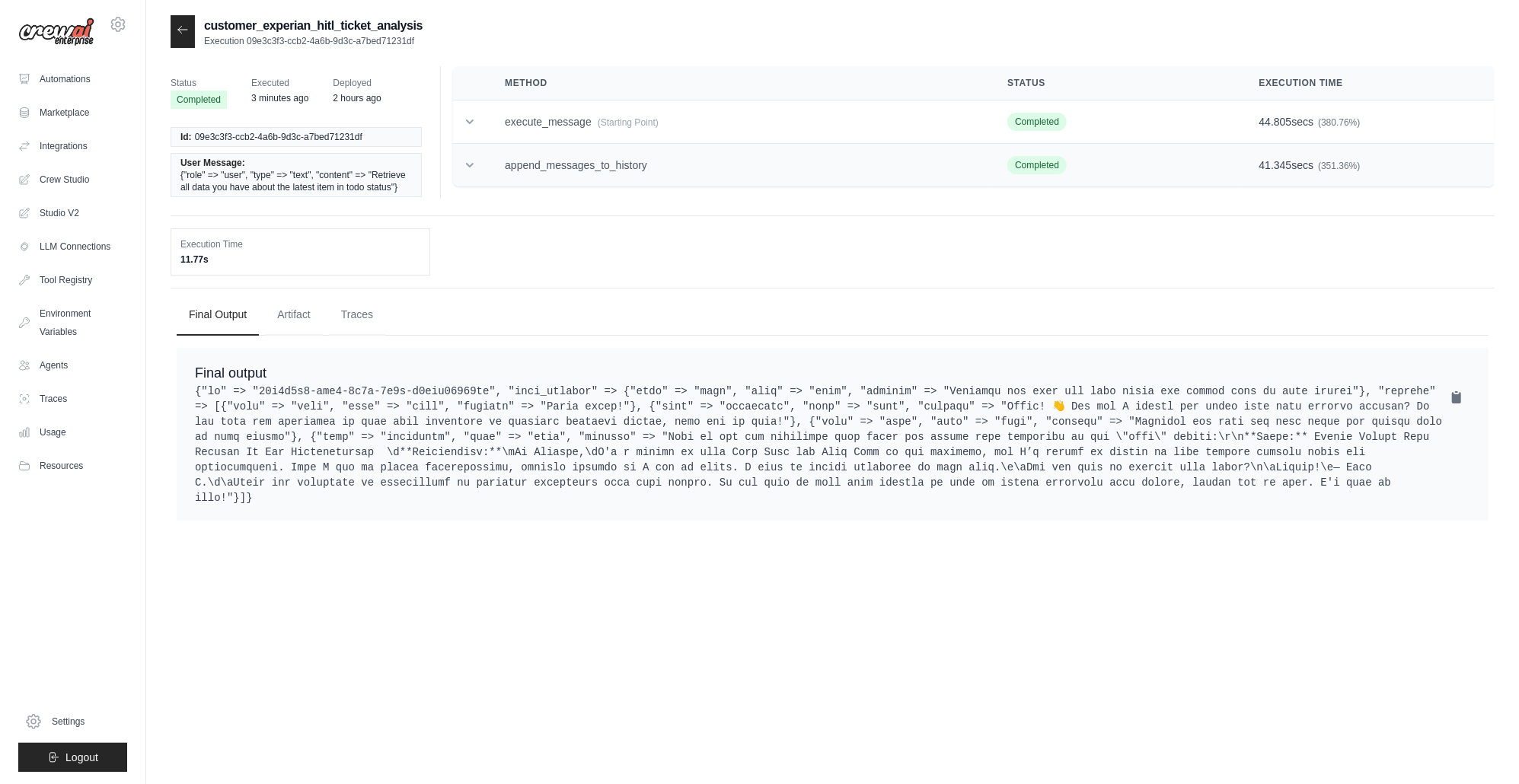 click on "append_messages_to_history" at bounding box center [738, 165] 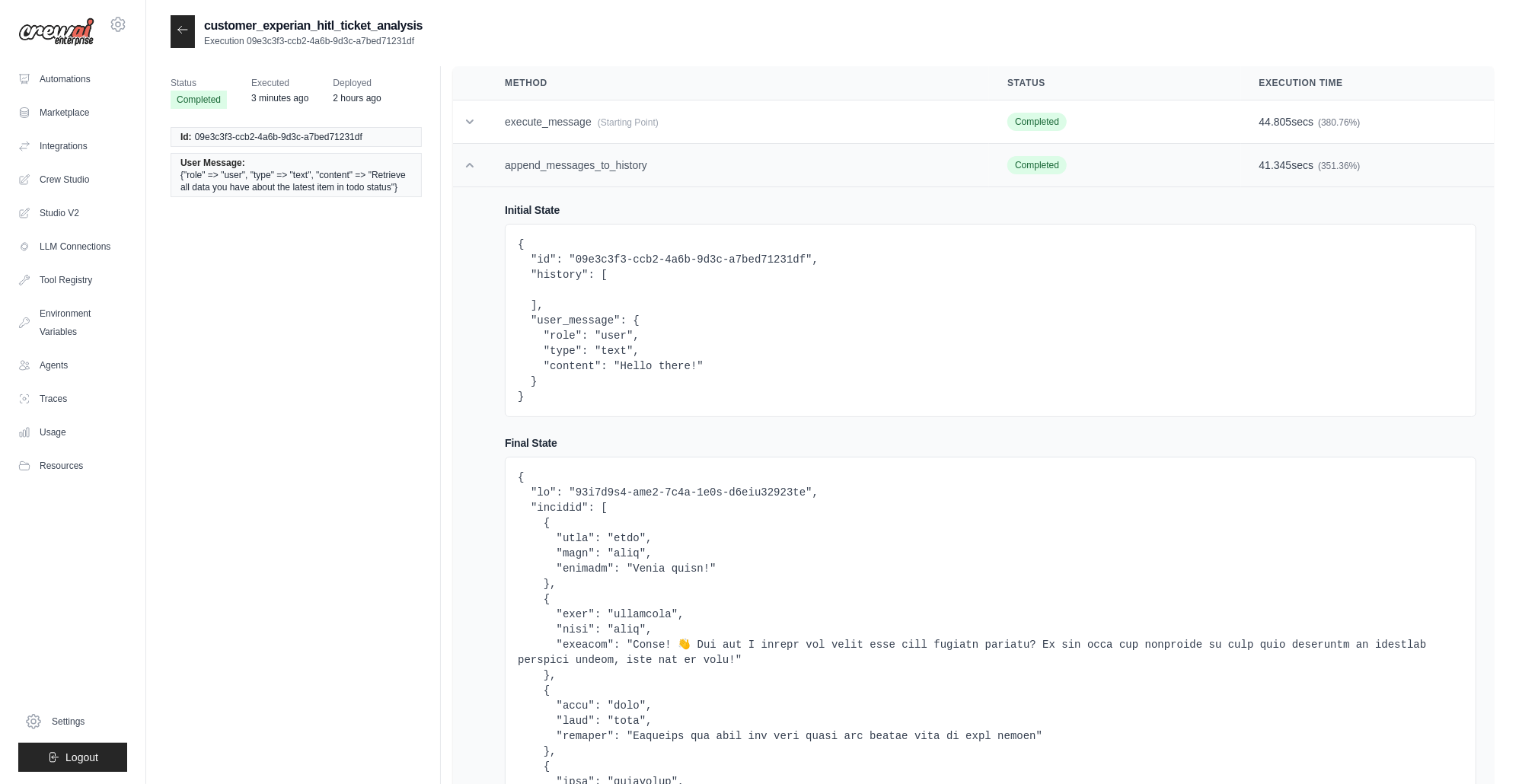 click on "append_messages_to_history" at bounding box center [738, 165] 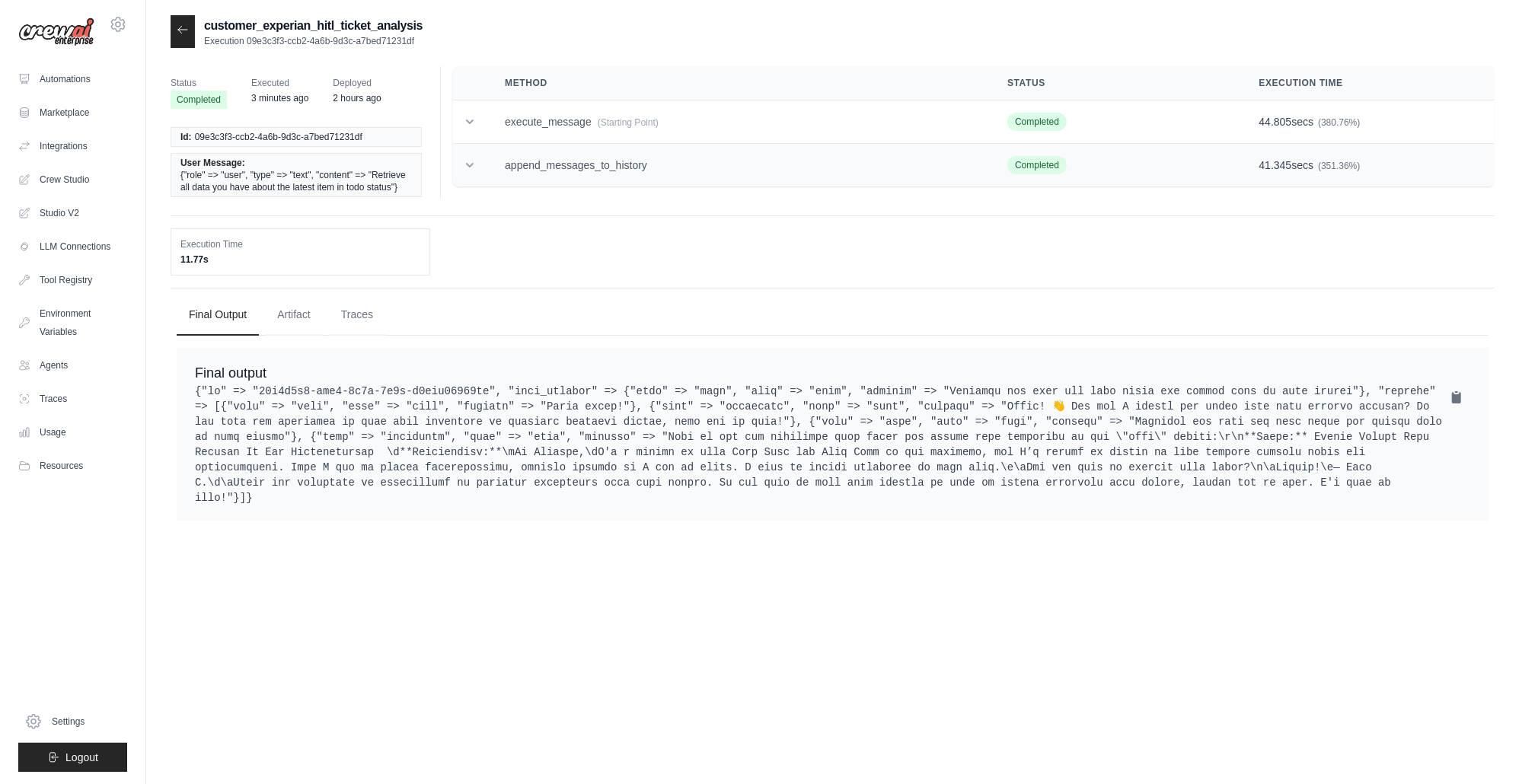 click on "append_messages_to_history" at bounding box center (738, 165) 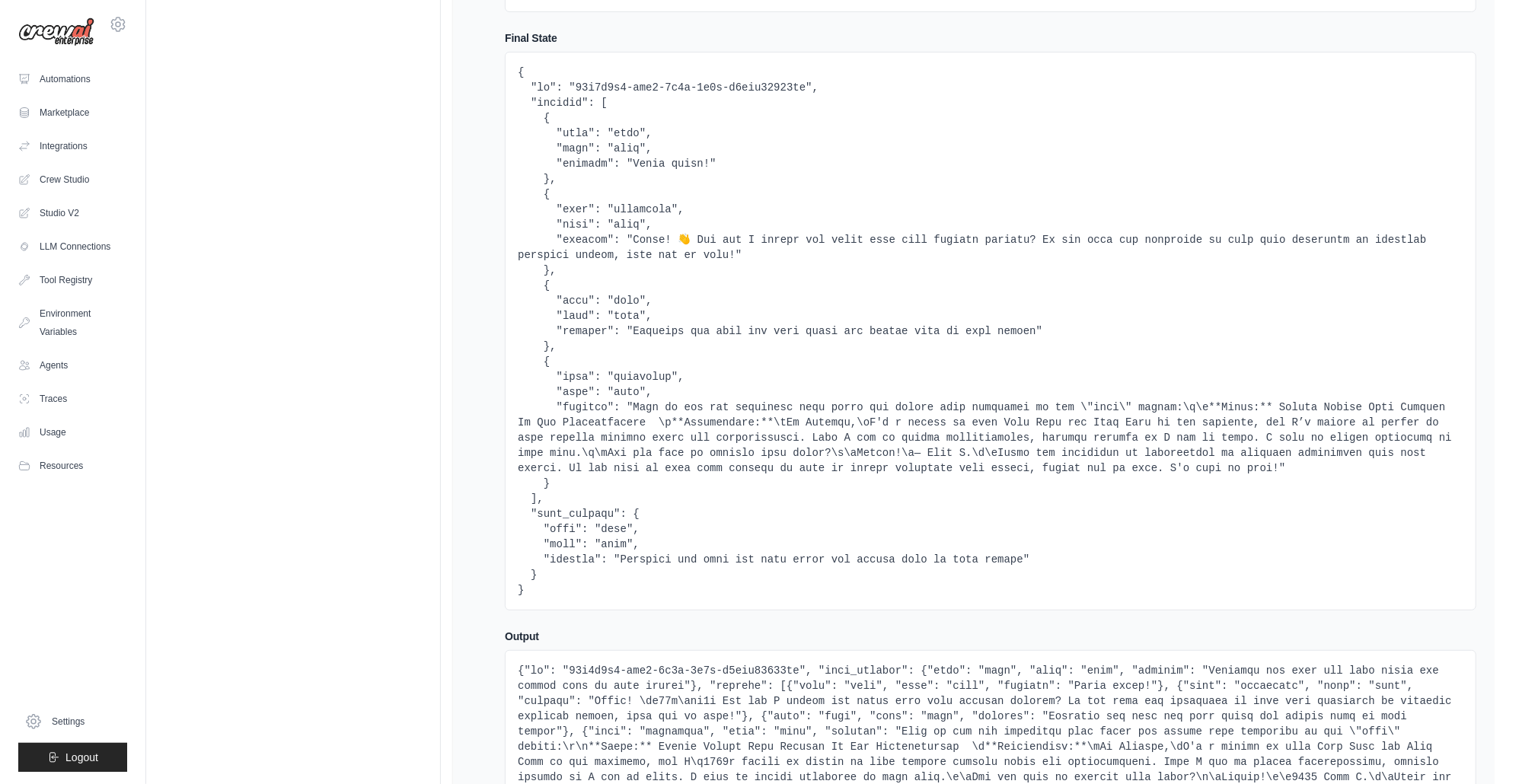 scroll, scrollTop: 185, scrollLeft: 0, axis: vertical 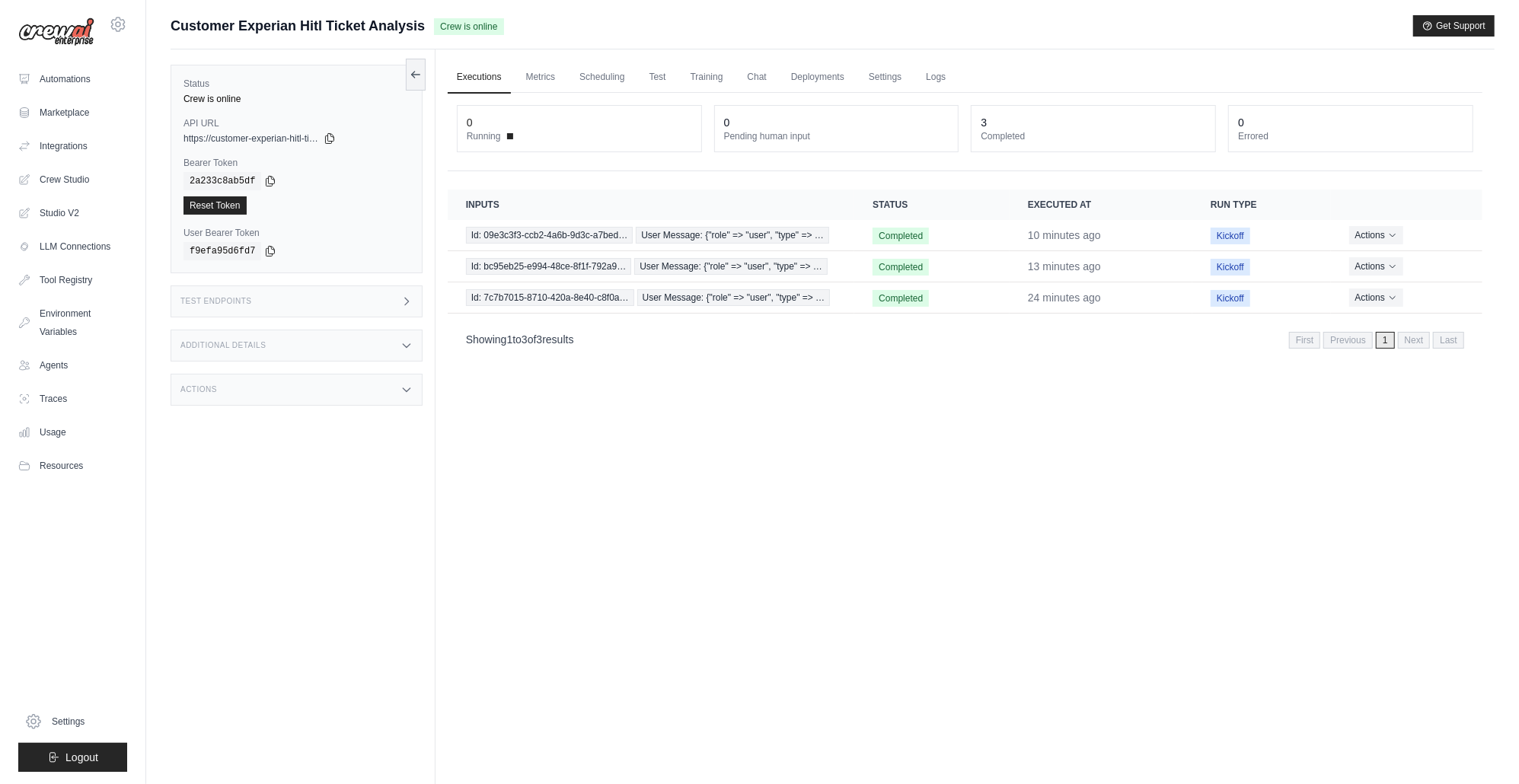 click on "Executions
Metrics
Scheduling
Test
Training
Chat
Deployments
Settings
Logs
0
Running
0
Pending human input
3" at bounding box center (965, 441) 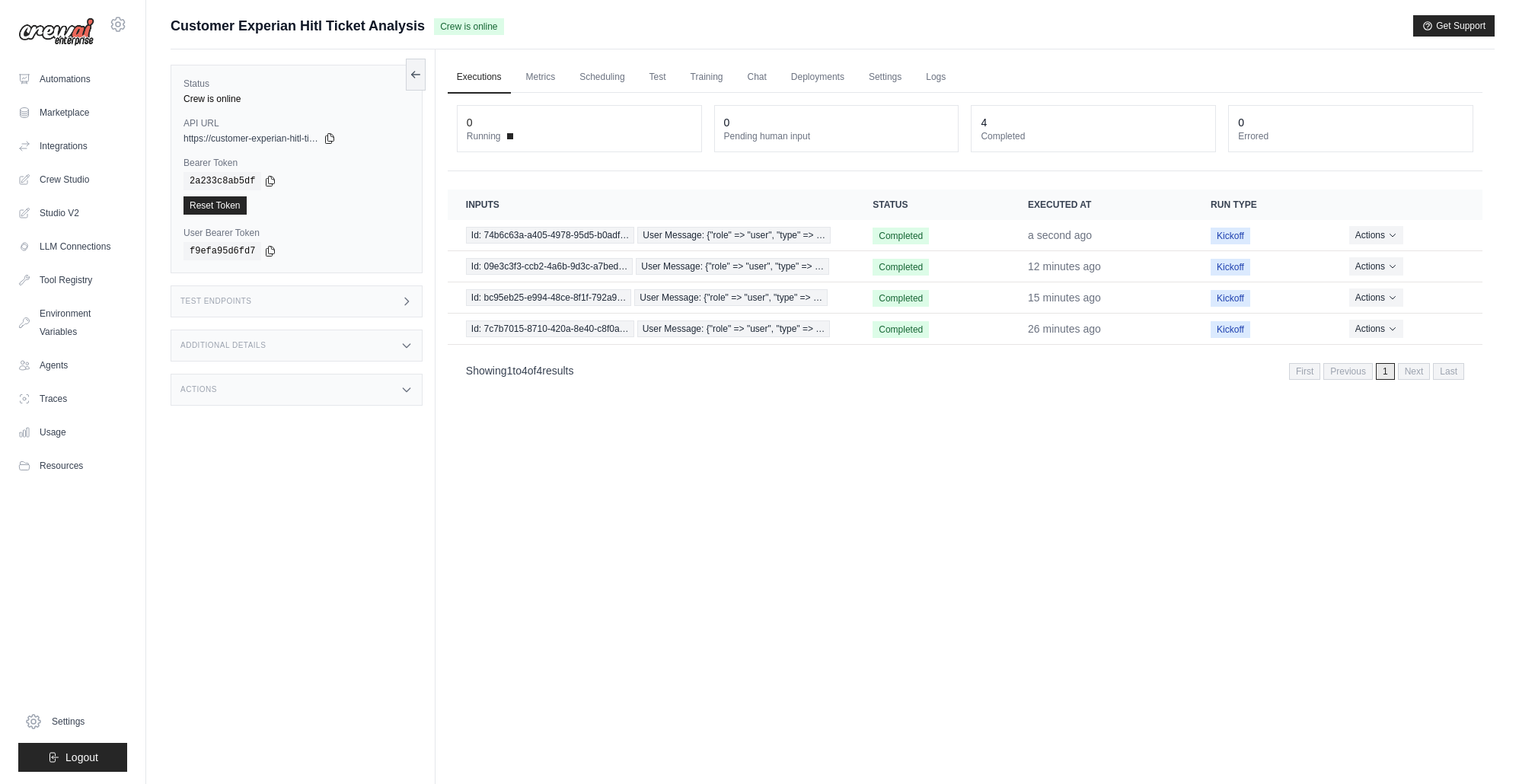 scroll, scrollTop: 0, scrollLeft: 0, axis: both 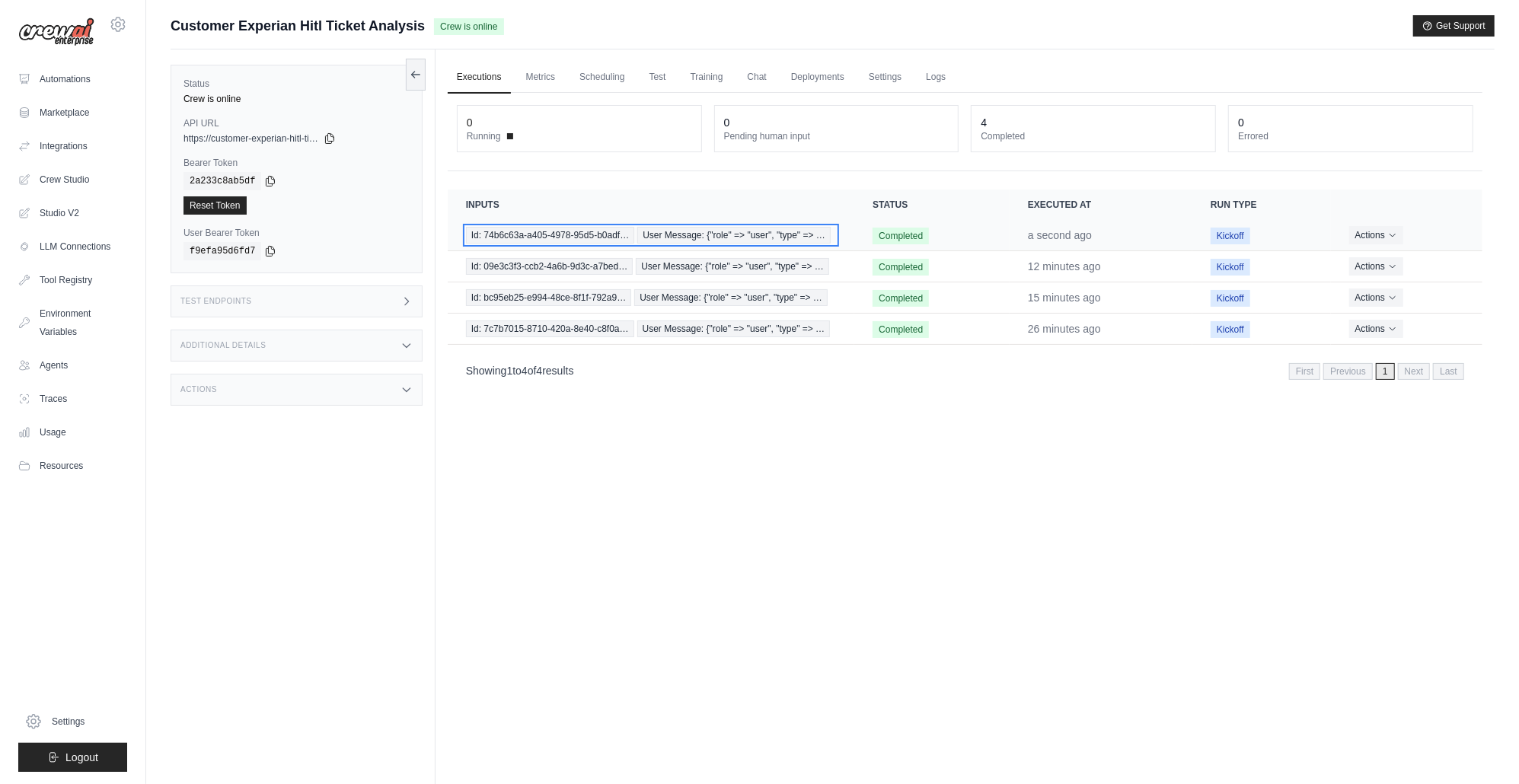 click on "Id:
74b6c63a-a405-4978-95d5-b0adf…" at bounding box center (550, 235) 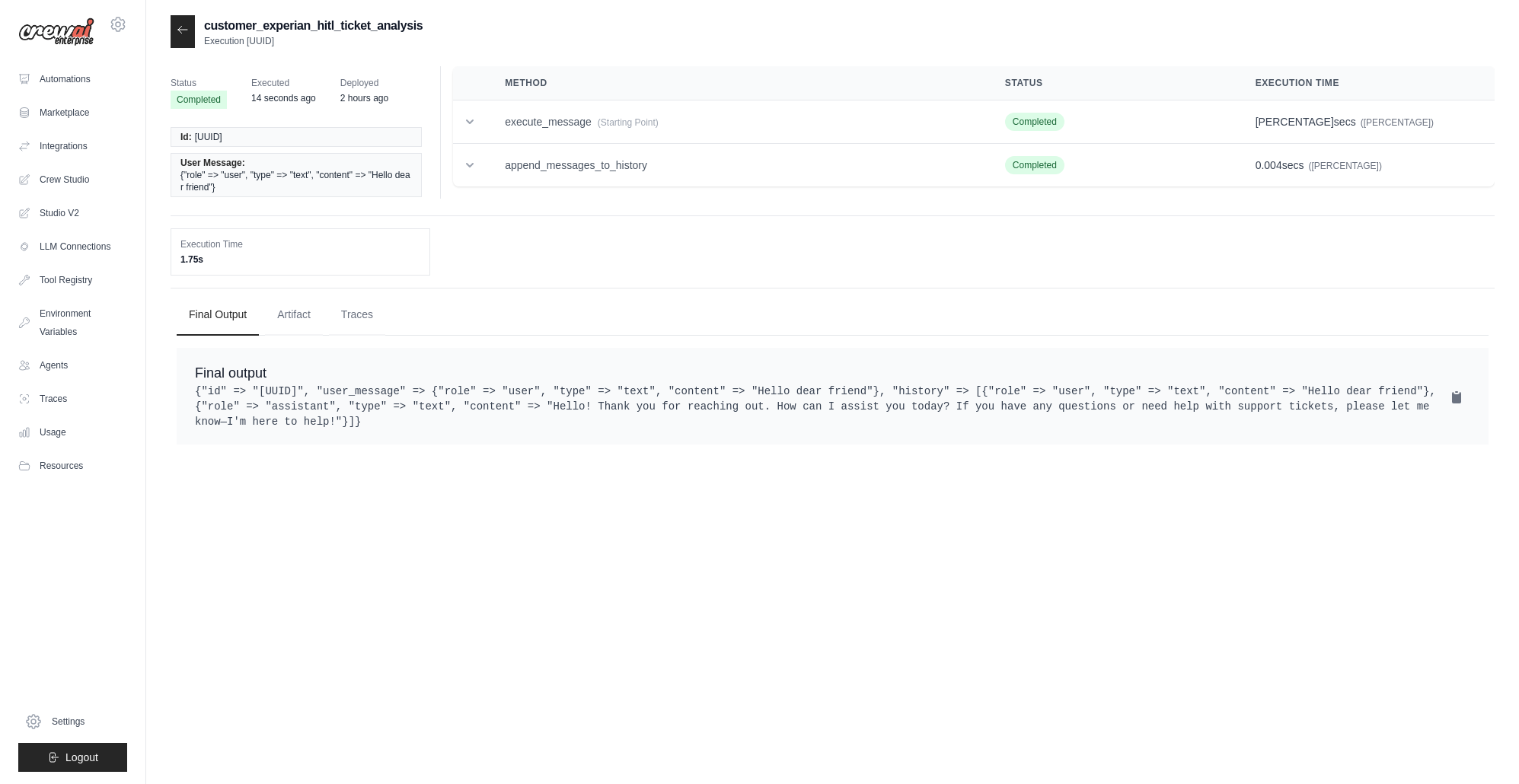 scroll, scrollTop: 0, scrollLeft: 0, axis: both 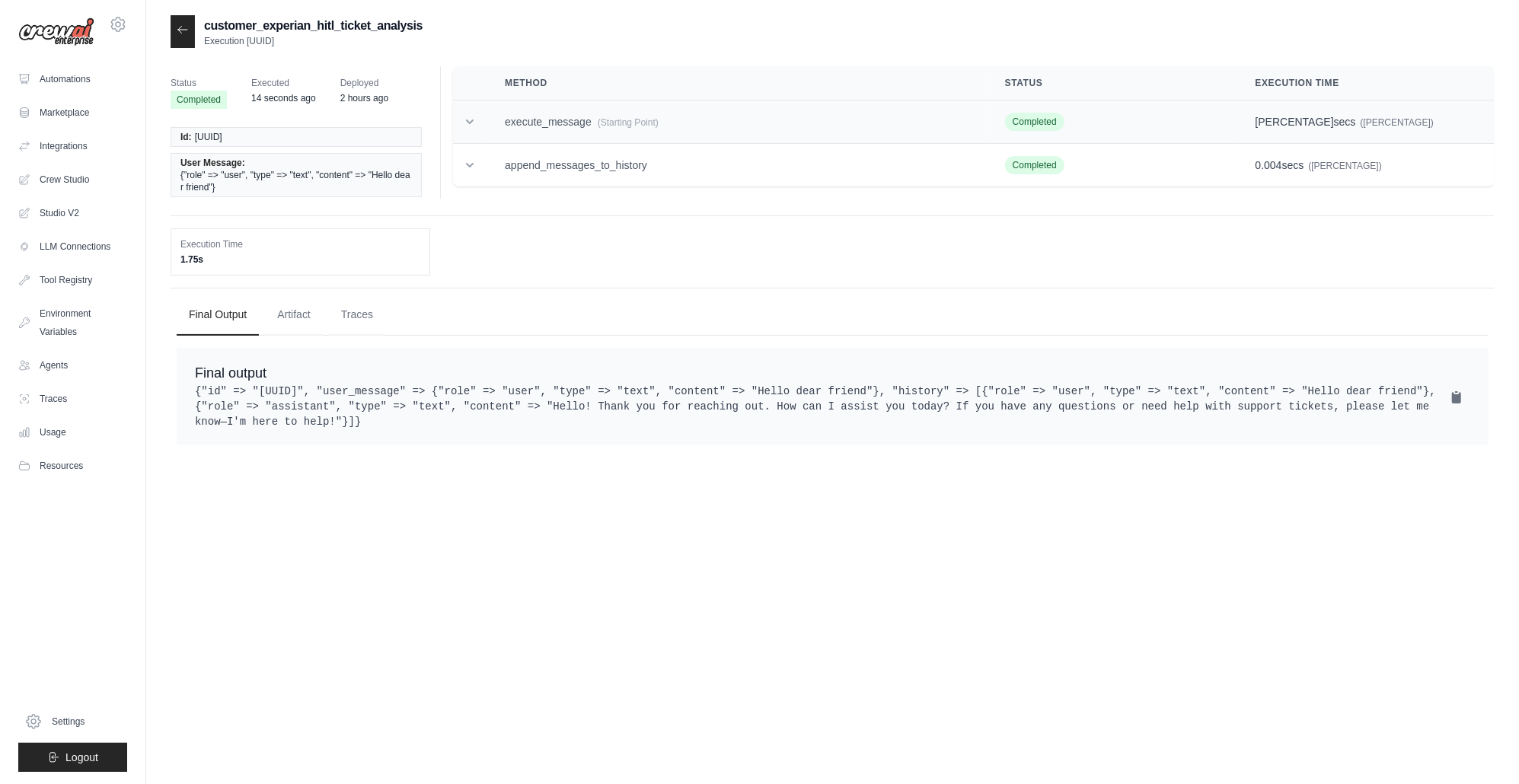 click on "execute_message
(Starting Point)" at bounding box center (736, 122) 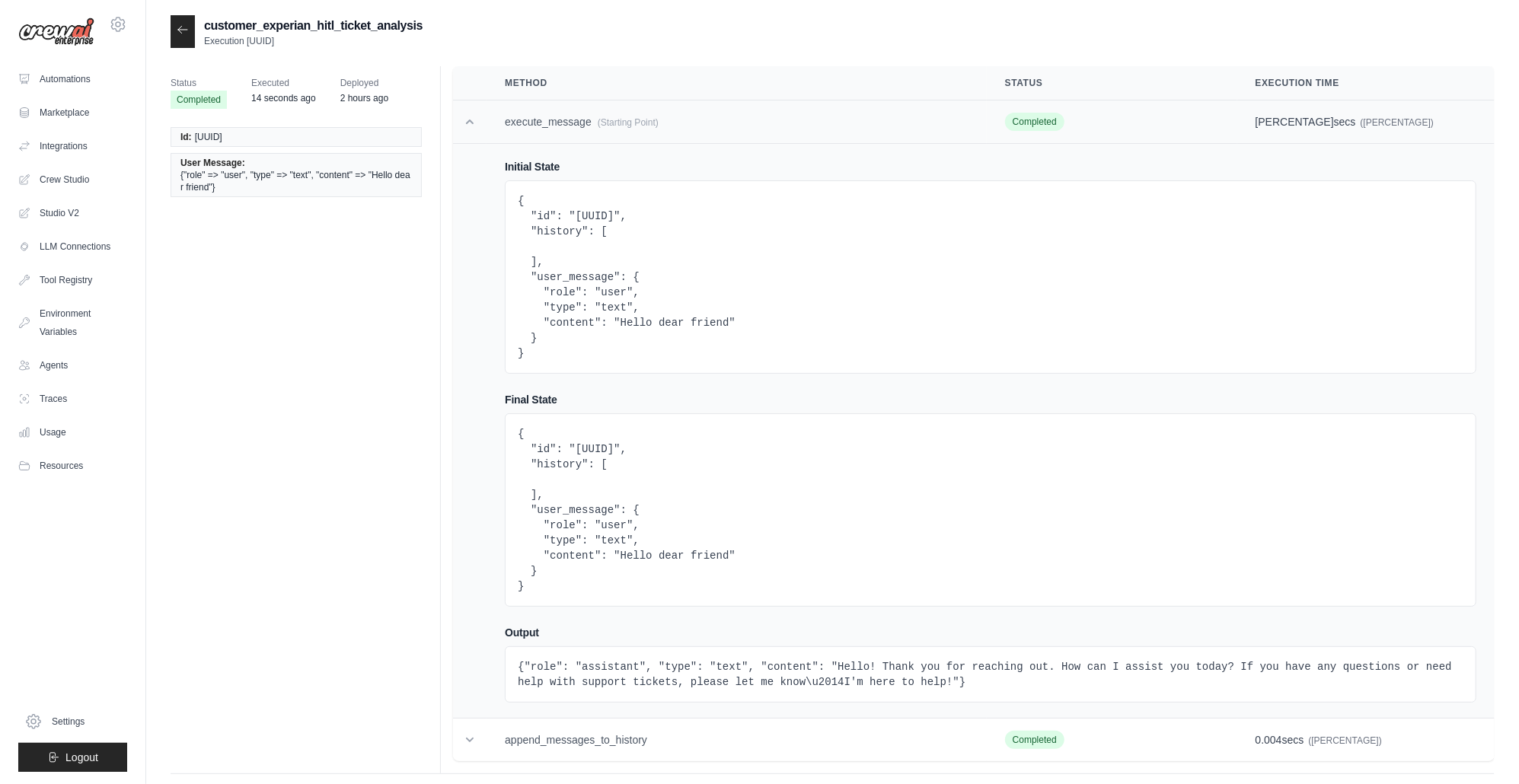 click on "execute_message
(Starting Point)" at bounding box center (736, 122) 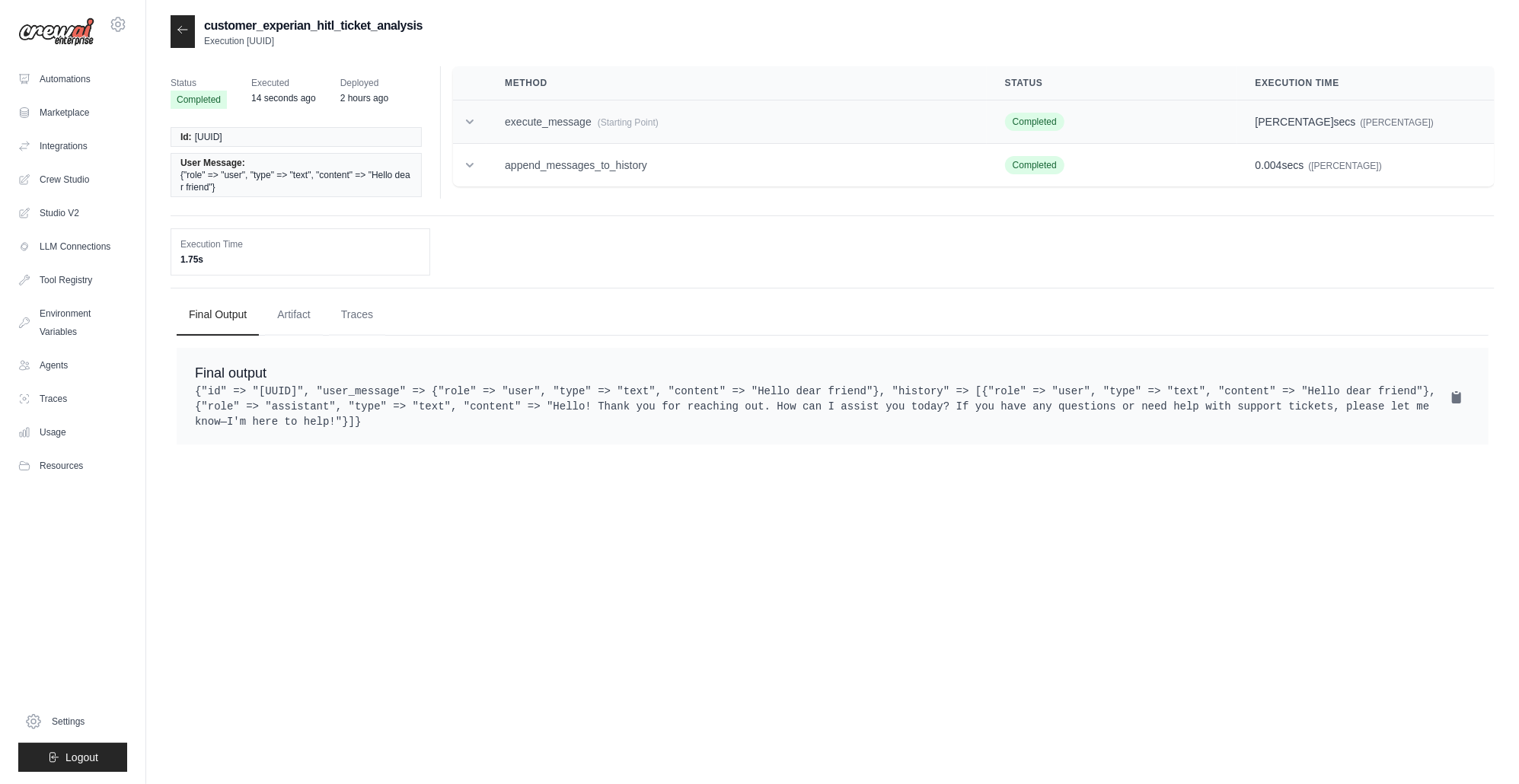 click on "execute_message
(Starting Point)" at bounding box center (736, 122) 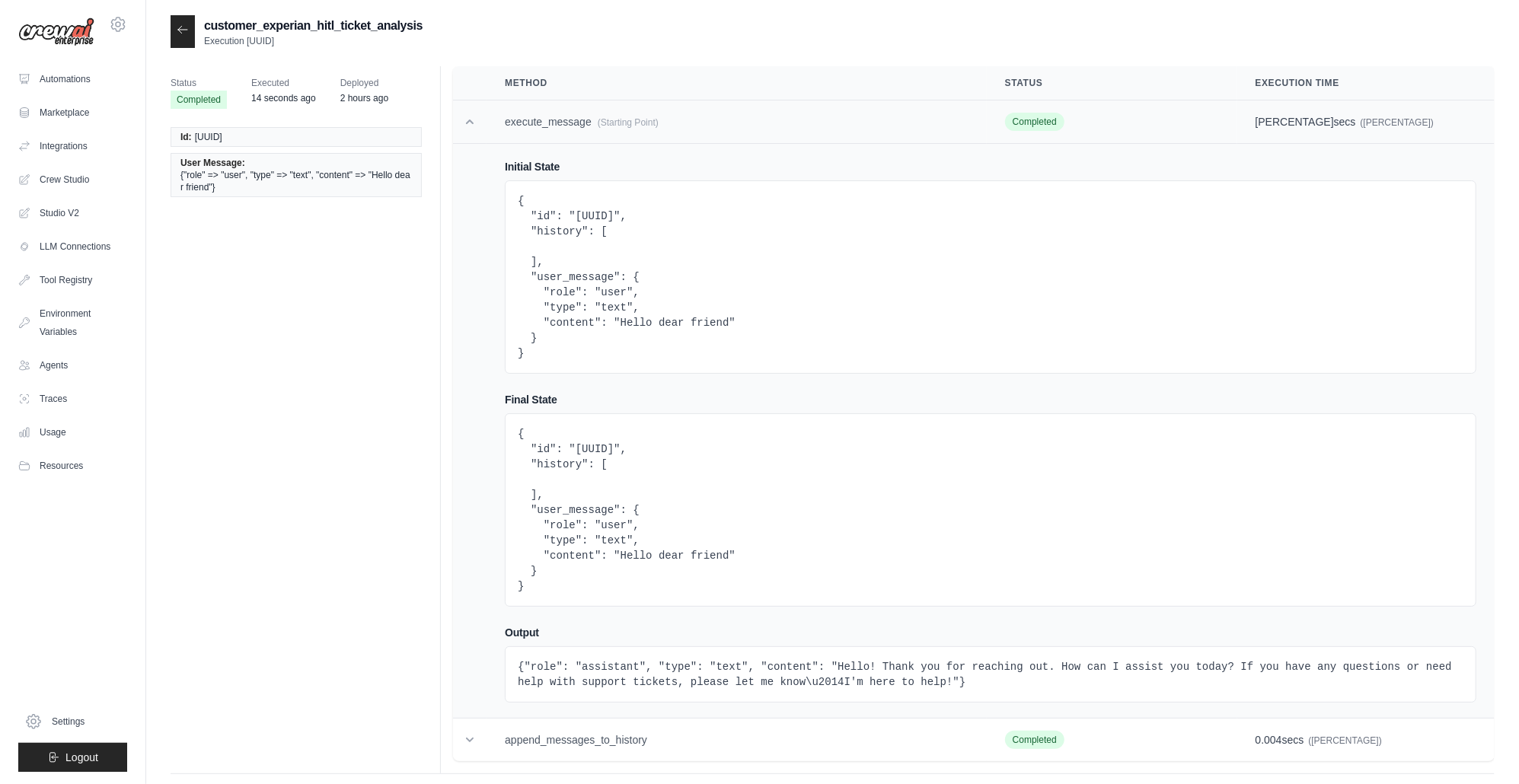 click on "execute_message
(Starting Point)" at bounding box center (736, 122) 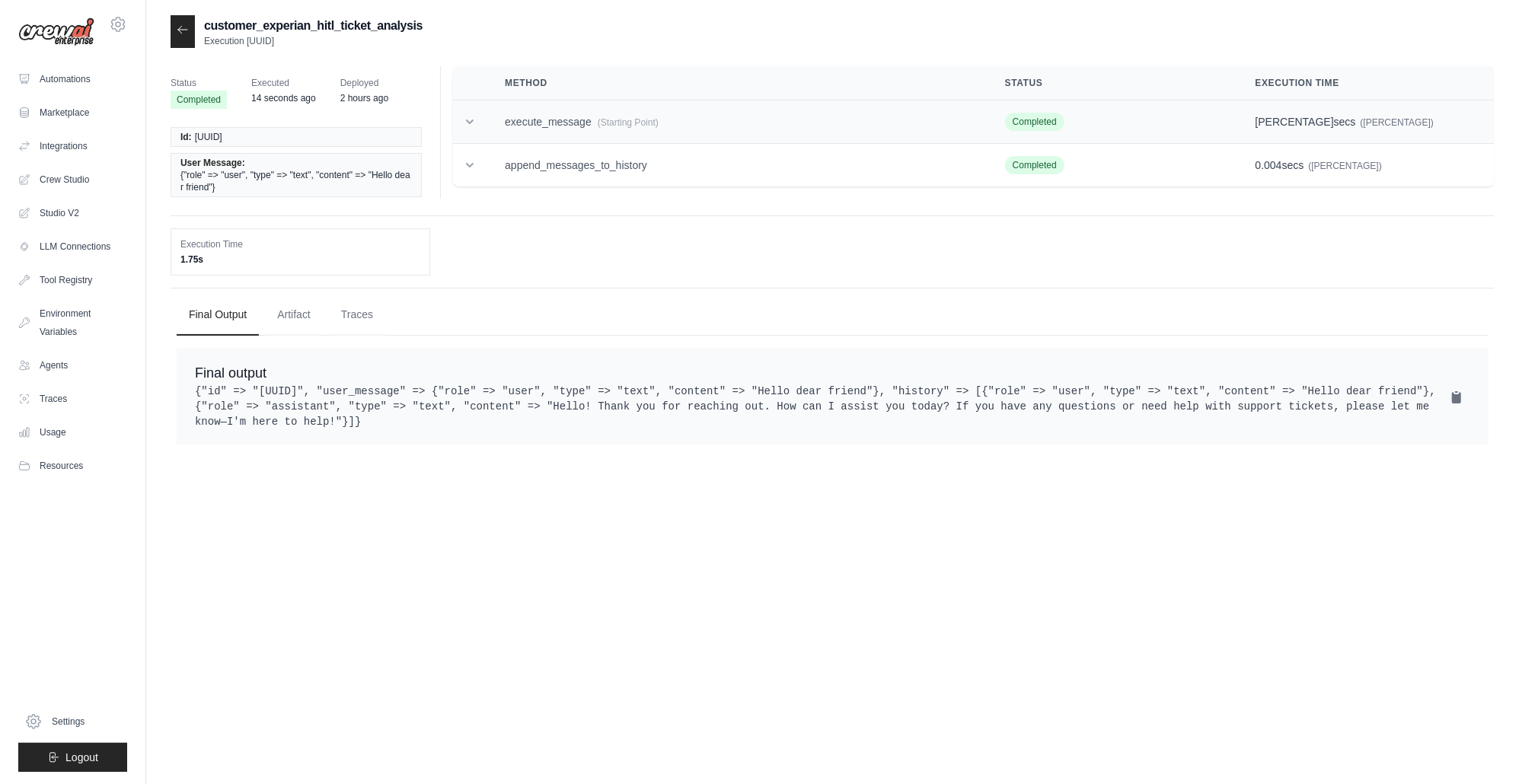 click on "execute_message
(Starting Point)" at bounding box center (736, 122) 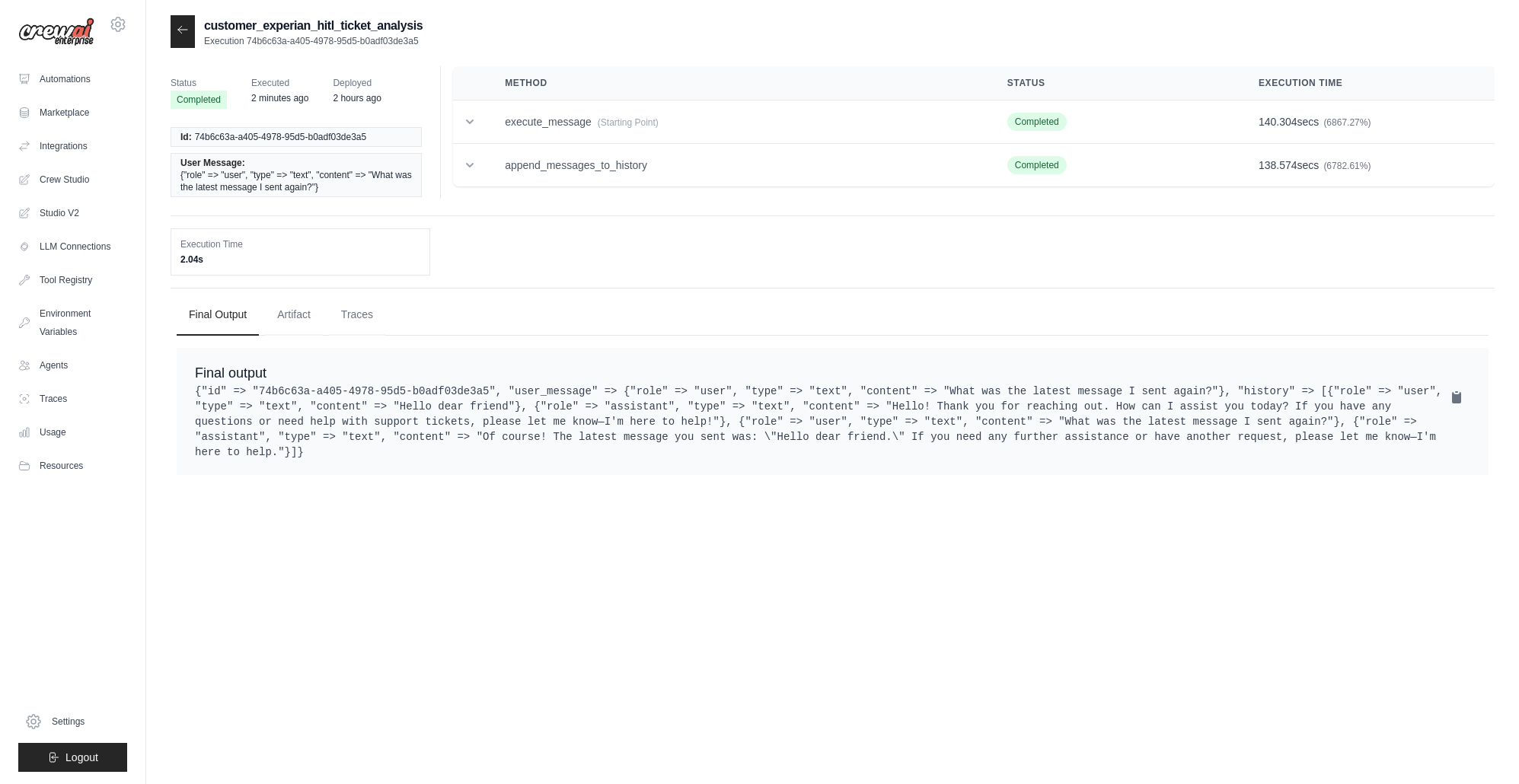 scroll, scrollTop: 0, scrollLeft: 0, axis: both 